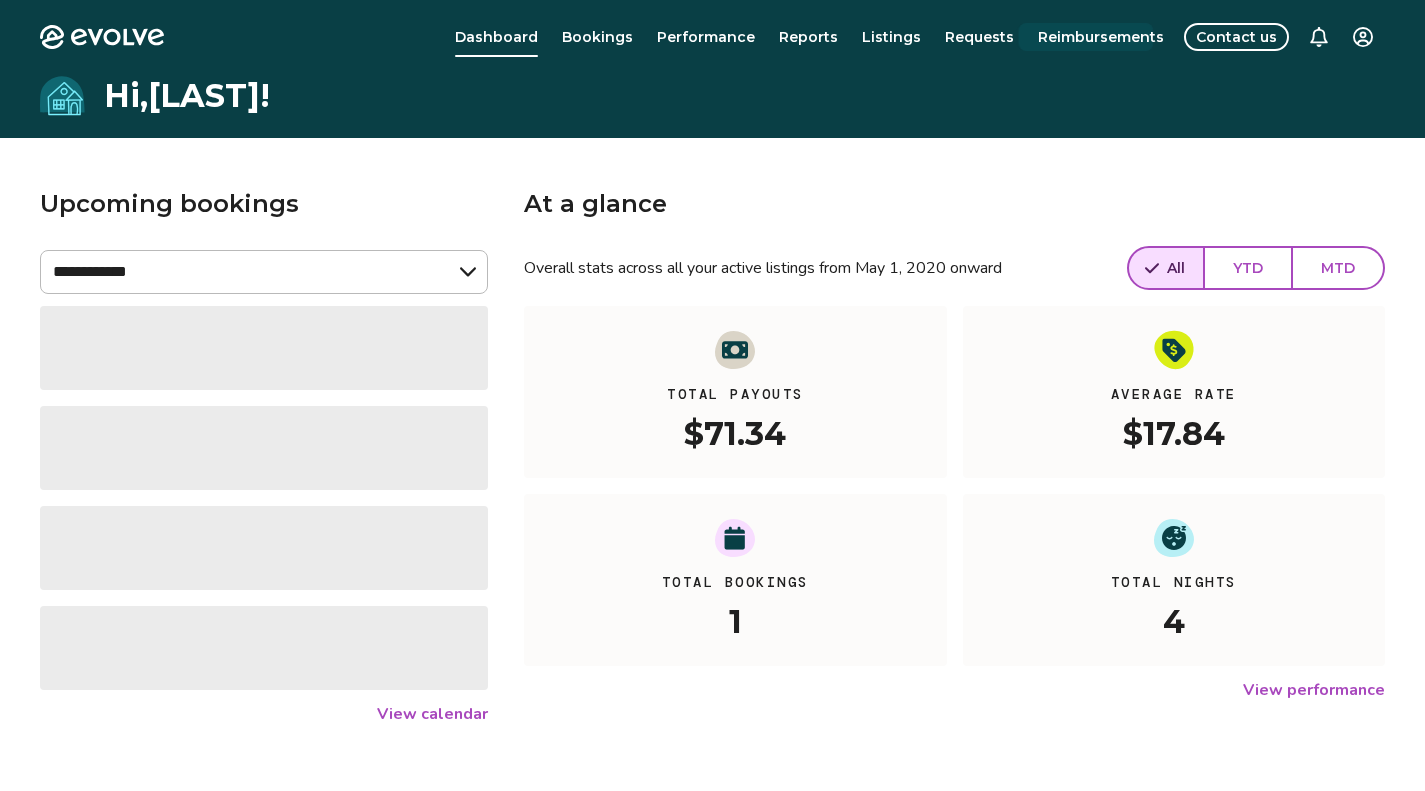 scroll, scrollTop: 0, scrollLeft: 0, axis: both 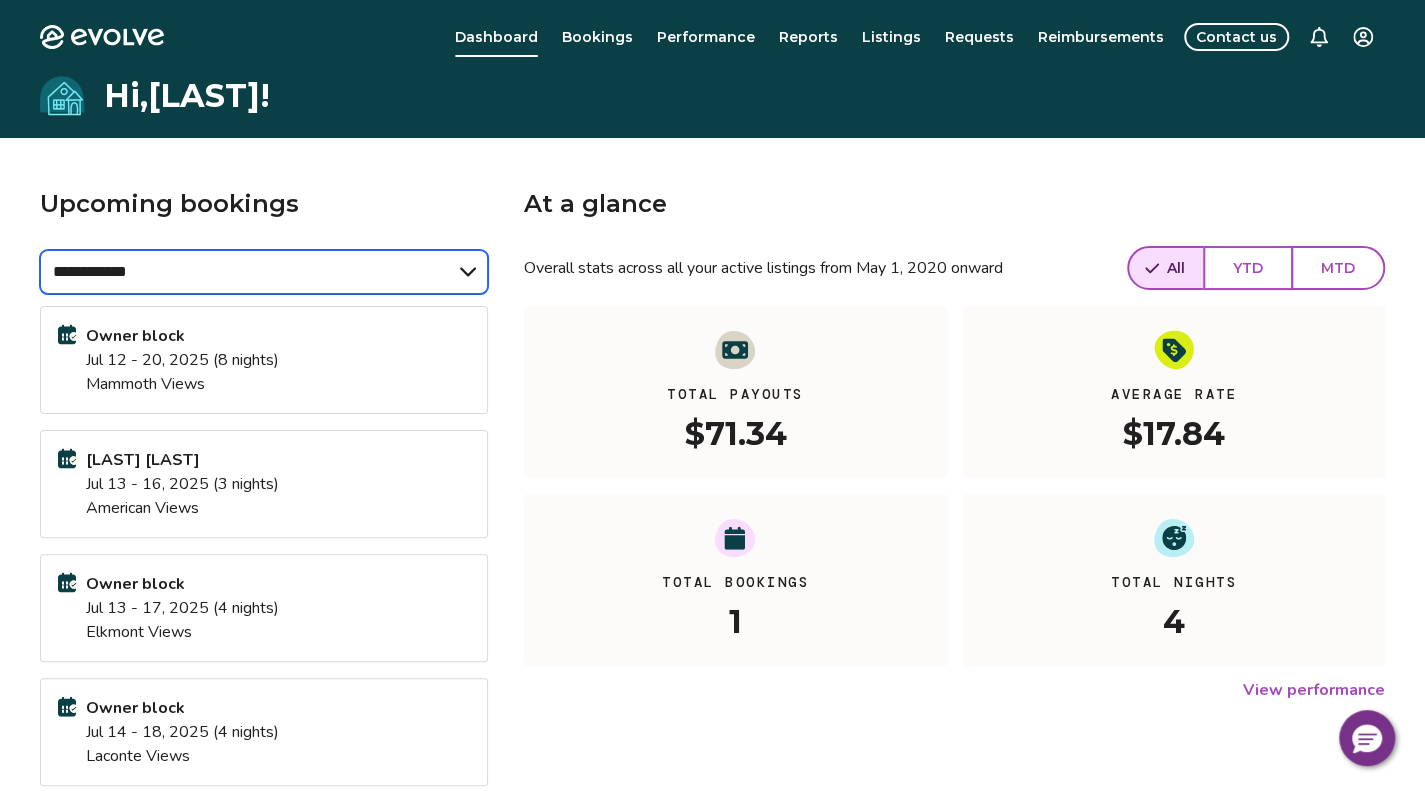 click on "**********" at bounding box center [264, 272] 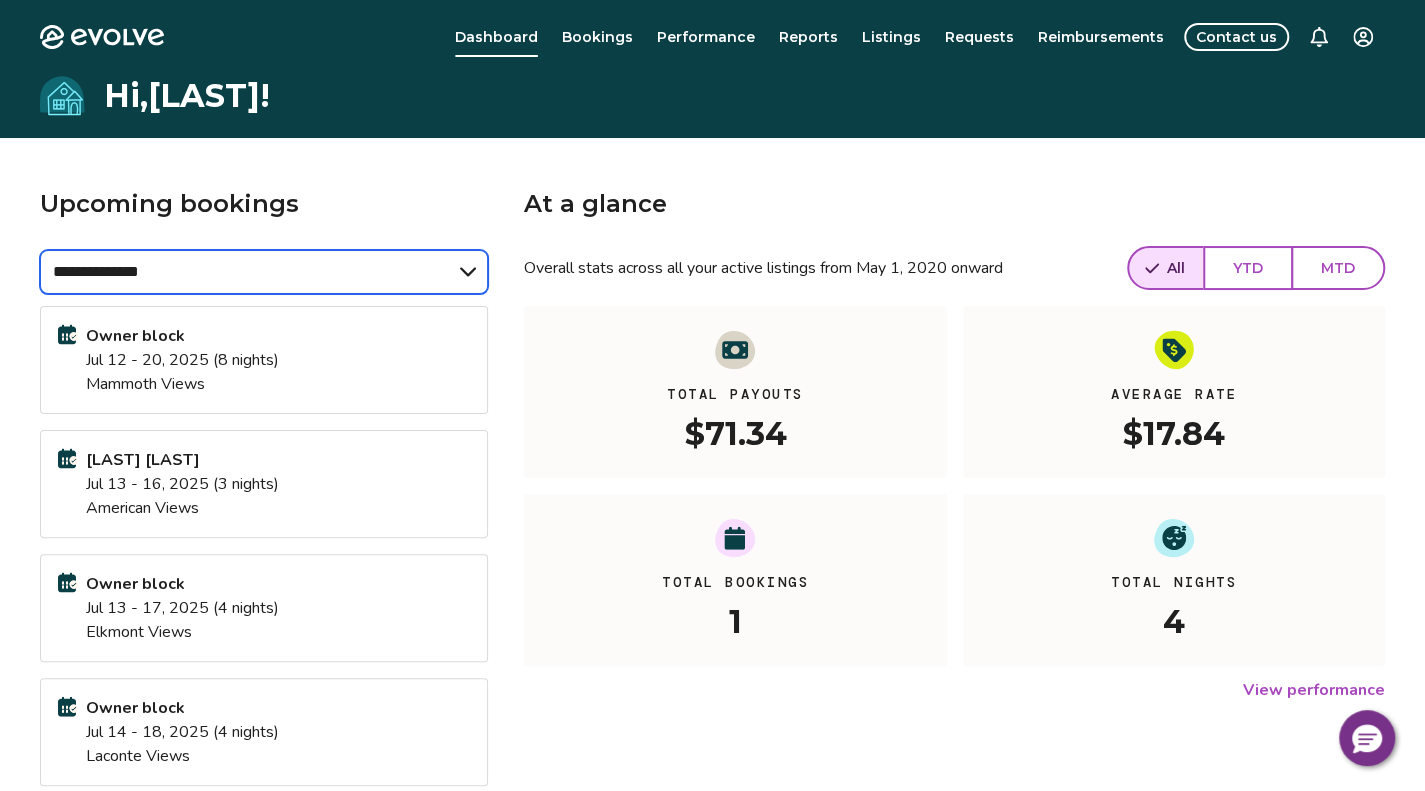 click on "**********" at bounding box center (264, 272) 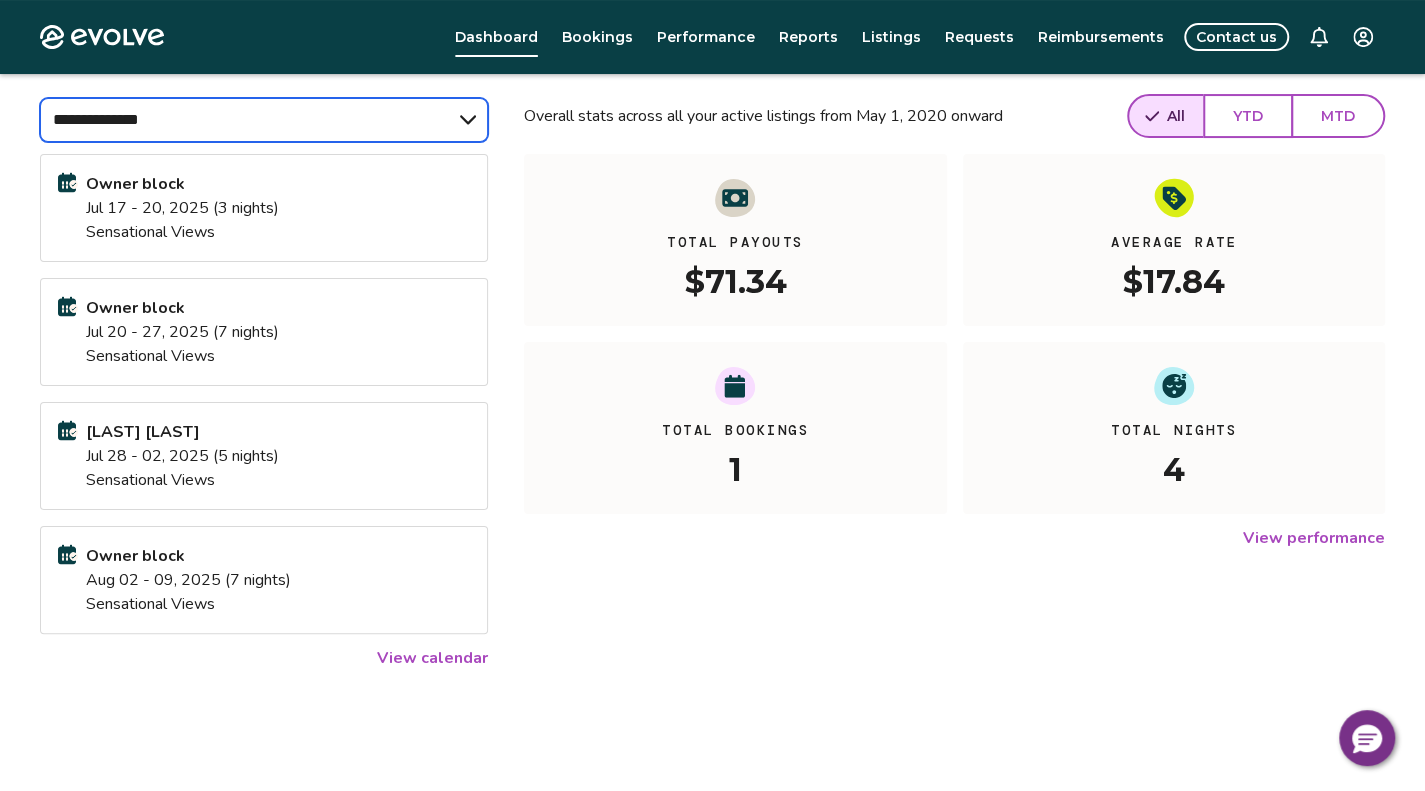 scroll, scrollTop: 200, scrollLeft: 0, axis: vertical 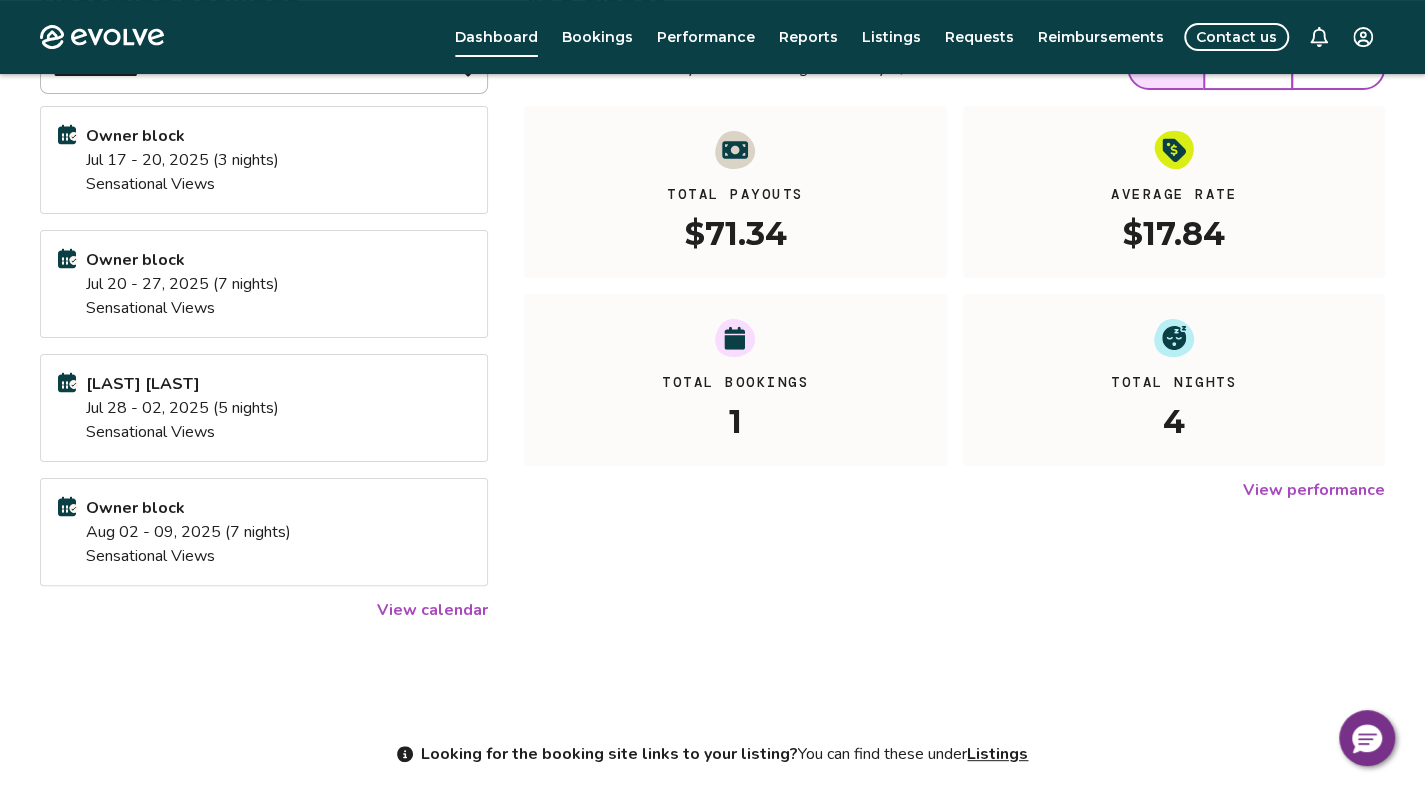 click on "View calendar" at bounding box center [432, 610] 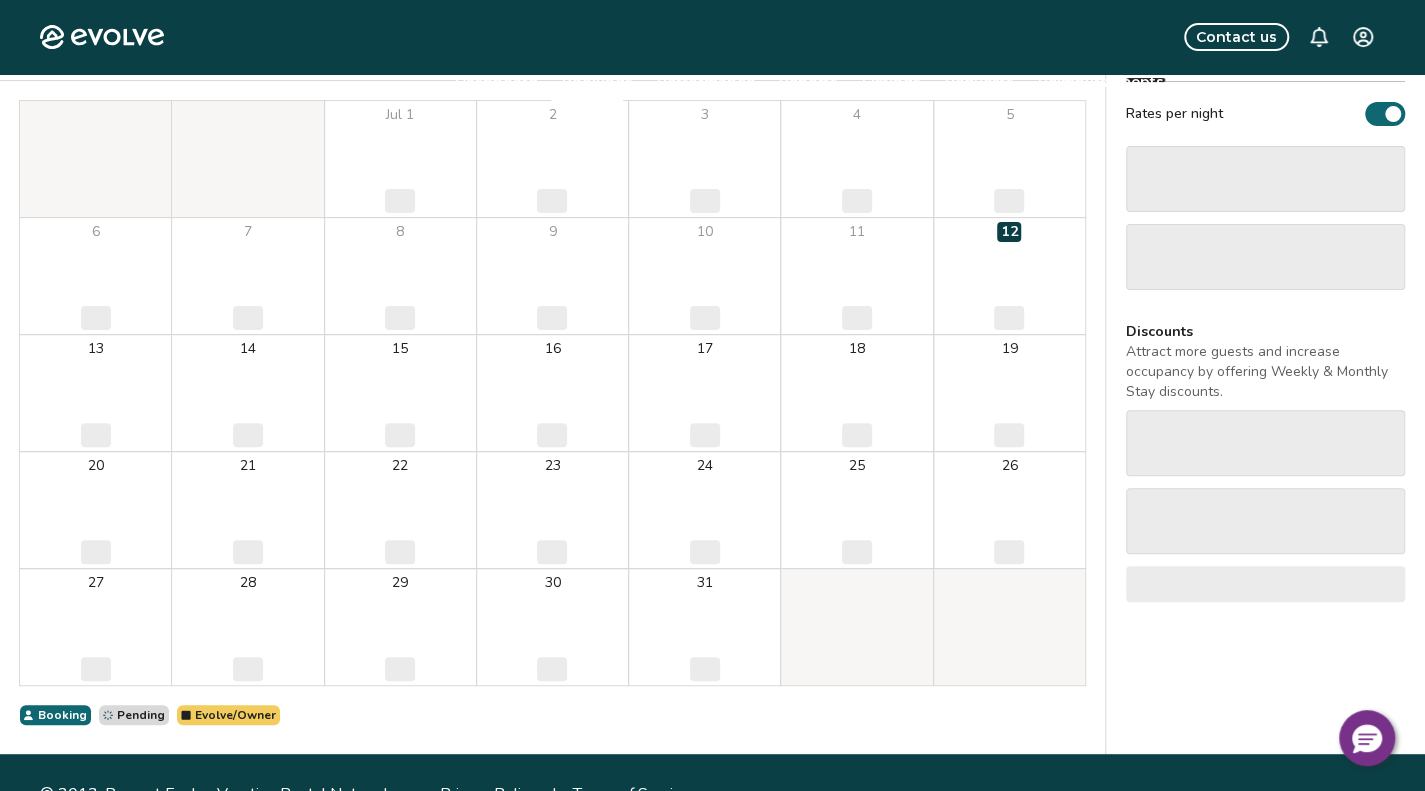 scroll, scrollTop: 0, scrollLeft: 0, axis: both 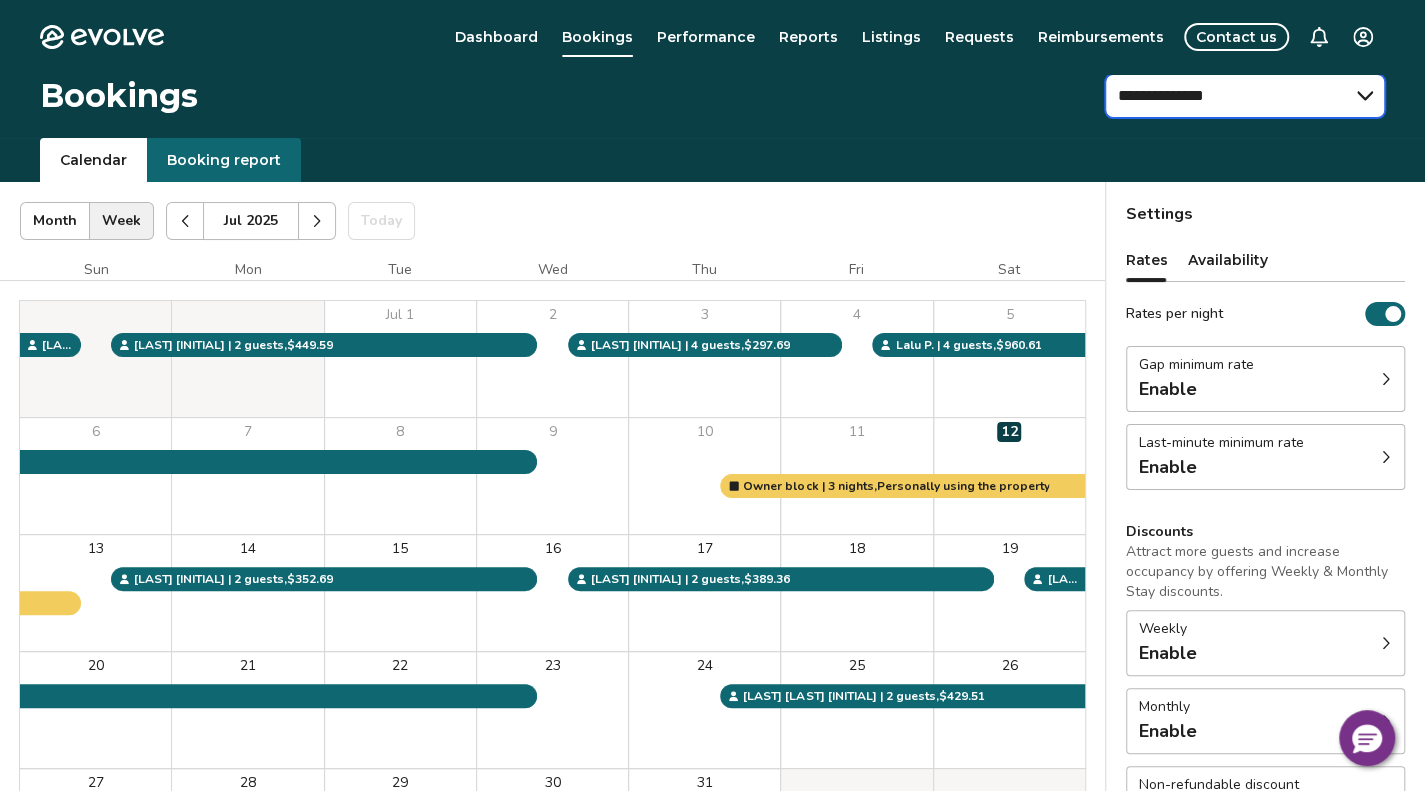 click on "**********" at bounding box center [1245, 96] 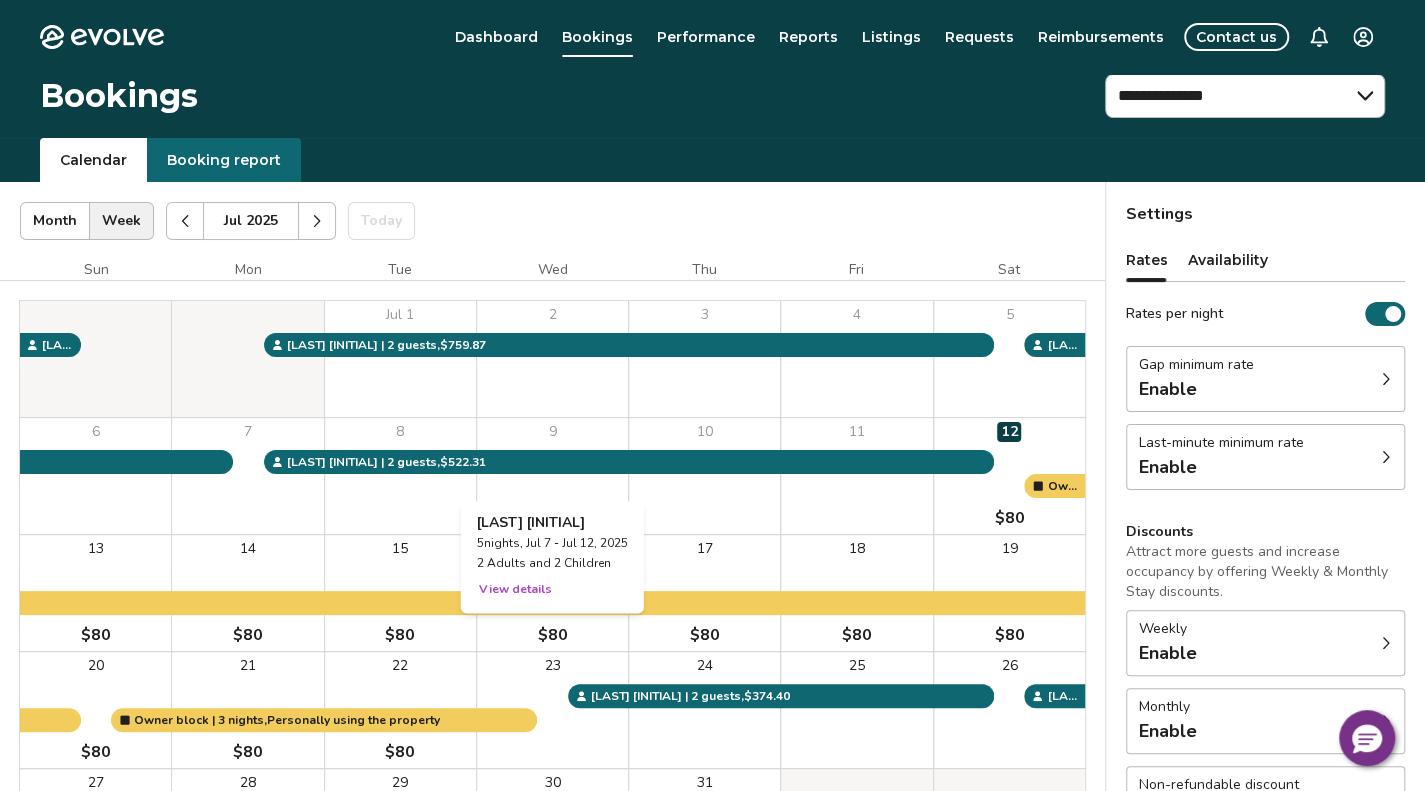 click on "View details" at bounding box center (515, 589) 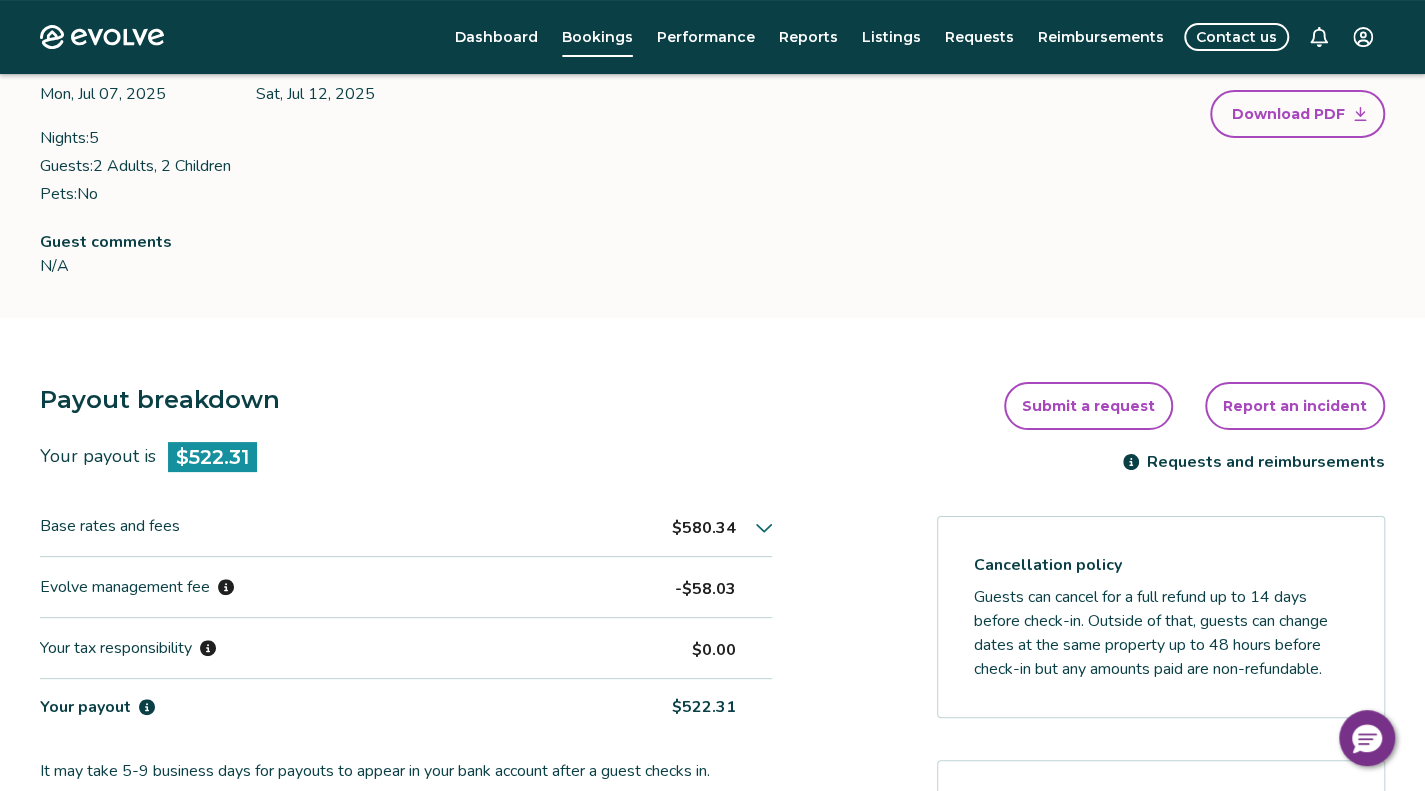 scroll, scrollTop: 0, scrollLeft: 0, axis: both 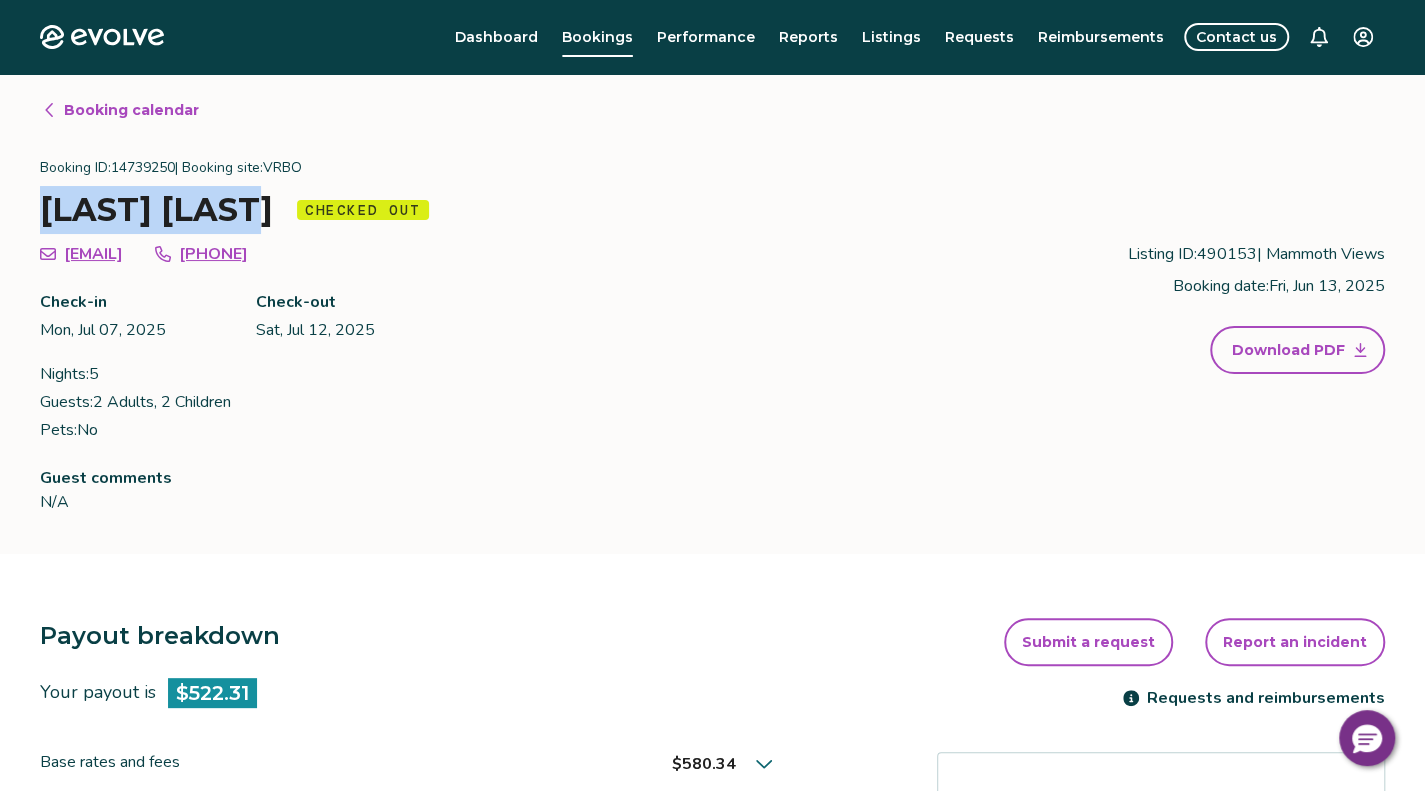 click on "[LAST] [LAST]" at bounding box center (156, 210) 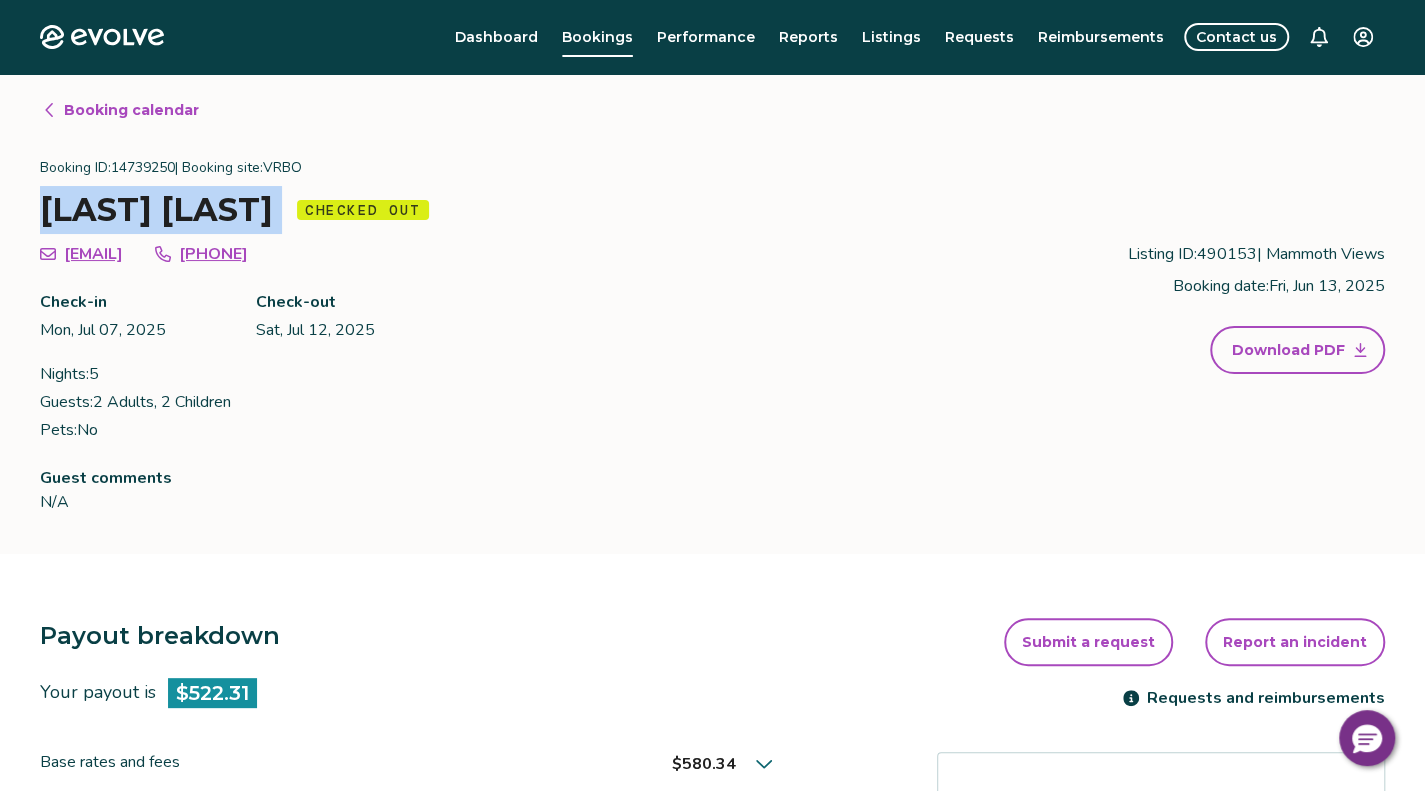 drag, startPoint x: 276, startPoint y: 213, endPoint x: 73, endPoint y: 215, distance: 203.00986 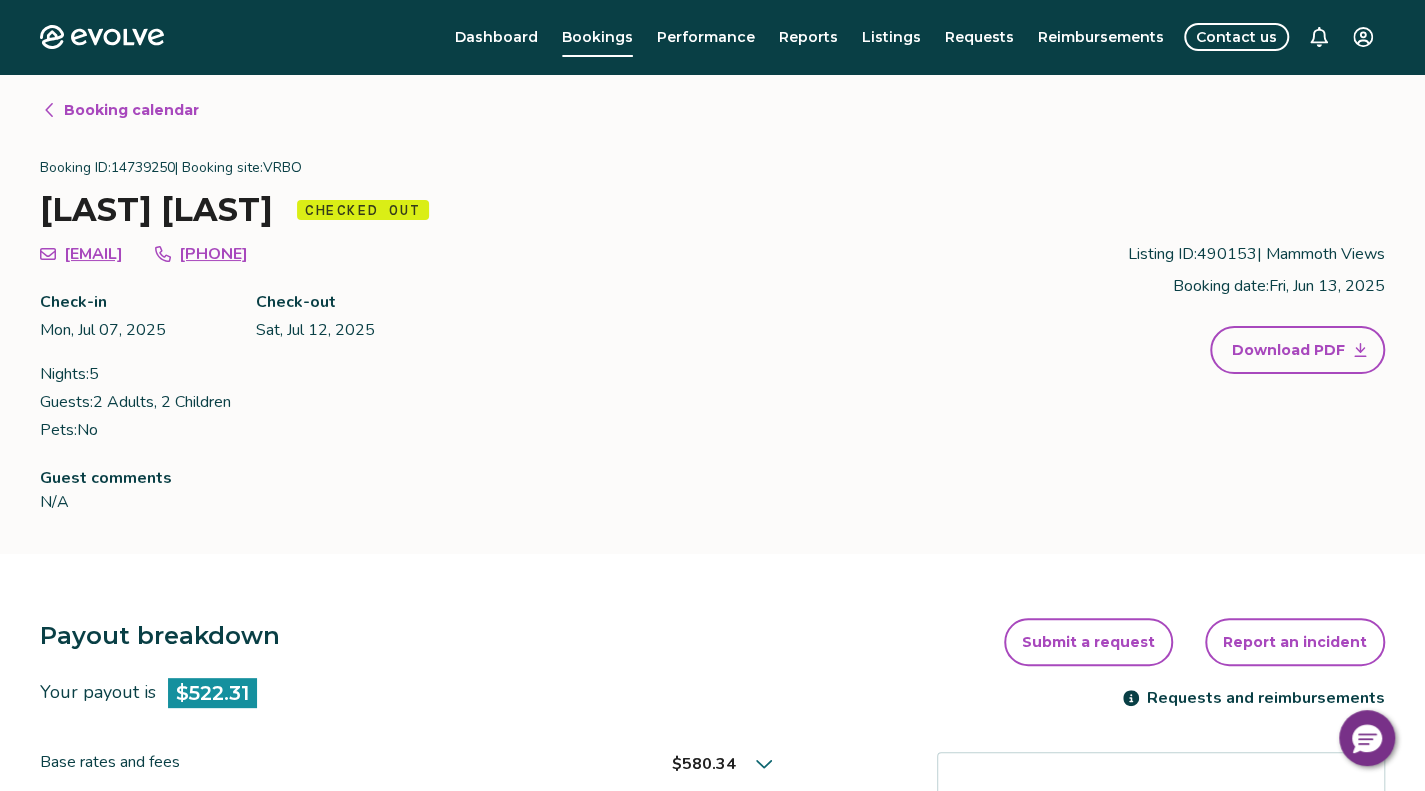 click on "Booking calendar Booking ID:  14739250  | Booking site:  VRBO [LAST] [LAST] Checked out [EMAIL] [PHONE] Check-in Mon, Jul 07, 2025 Check-out Sat, Jul 12, 2025 Nights:  5 Guests:  2 Adults, 2 Children Pets:  No Listing ID:  490153  |   Mammoth Views Booking date:  Fri, Jun 13, 2025 Download PDF Guest comments N/A" at bounding box center [712, 314] 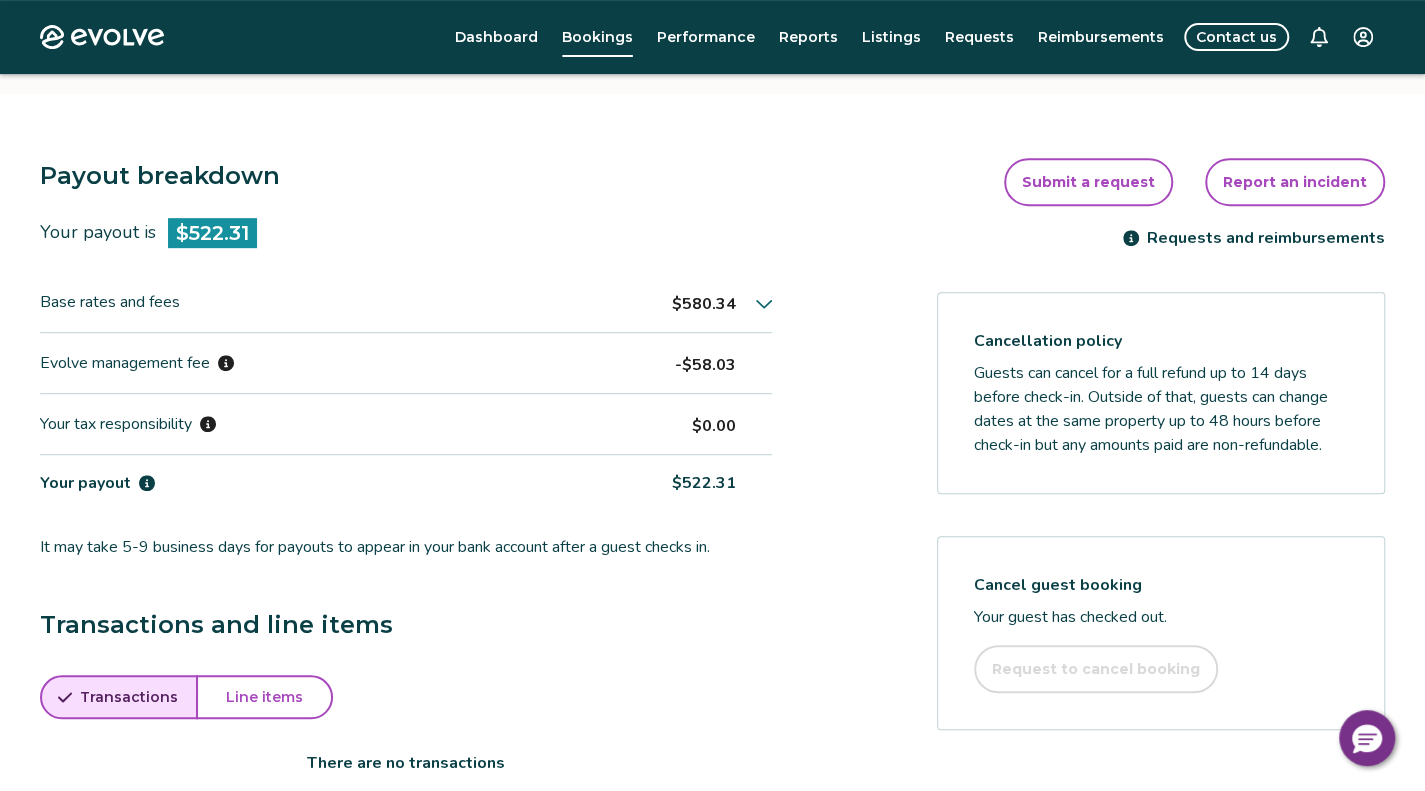 scroll, scrollTop: 142, scrollLeft: 0, axis: vertical 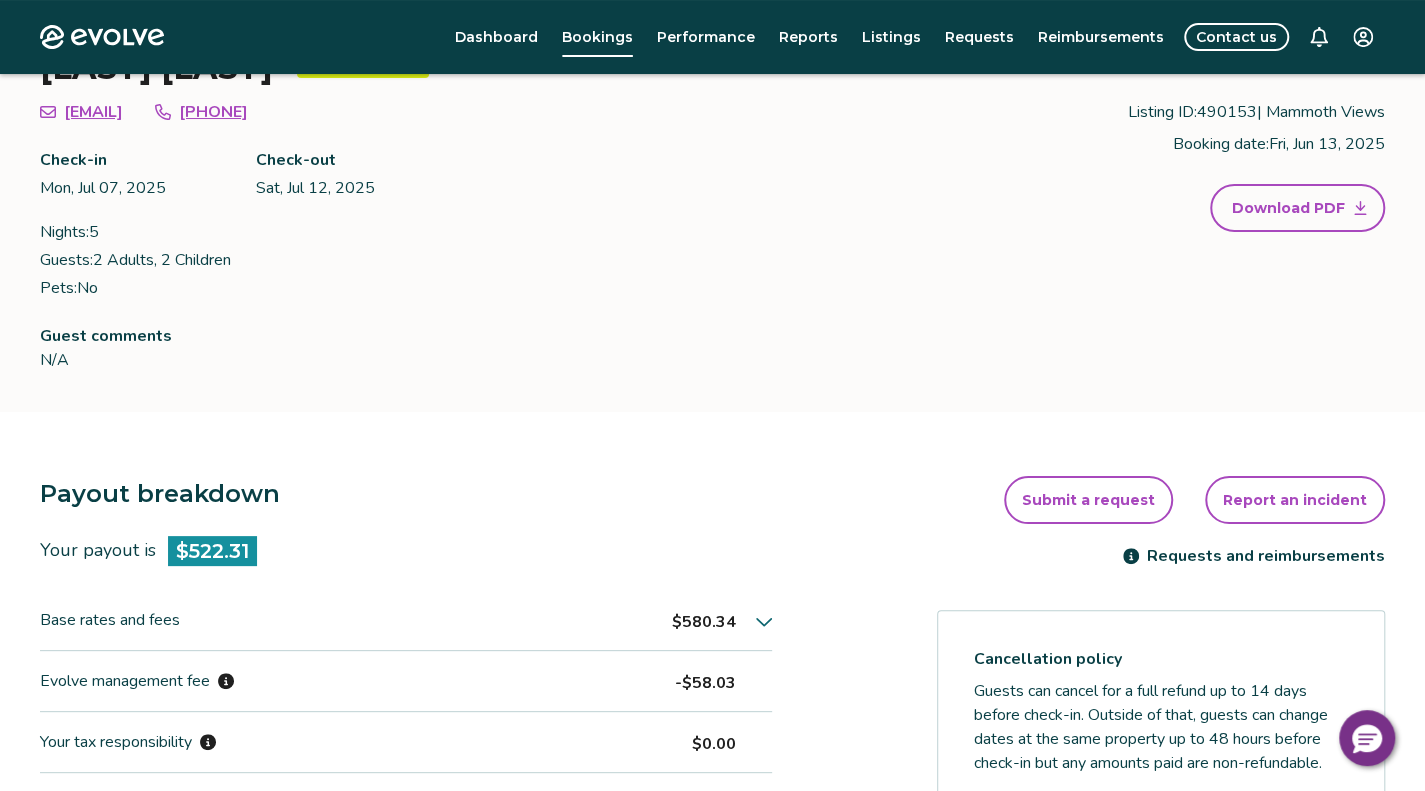 click on "Guest comments N/A" at bounding box center (424, 348) 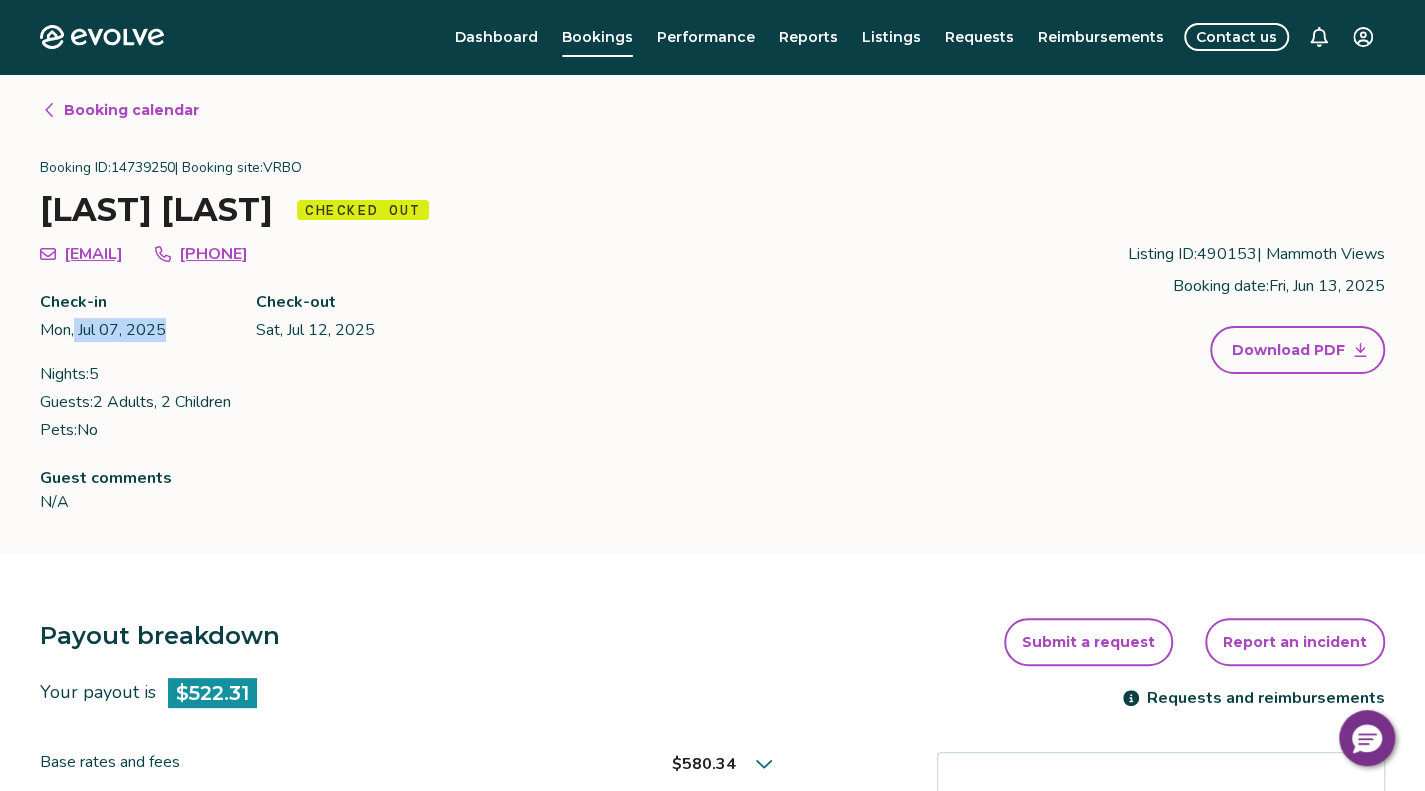 drag, startPoint x: 190, startPoint y: 332, endPoint x: 116, endPoint y: 327, distance: 74.168724 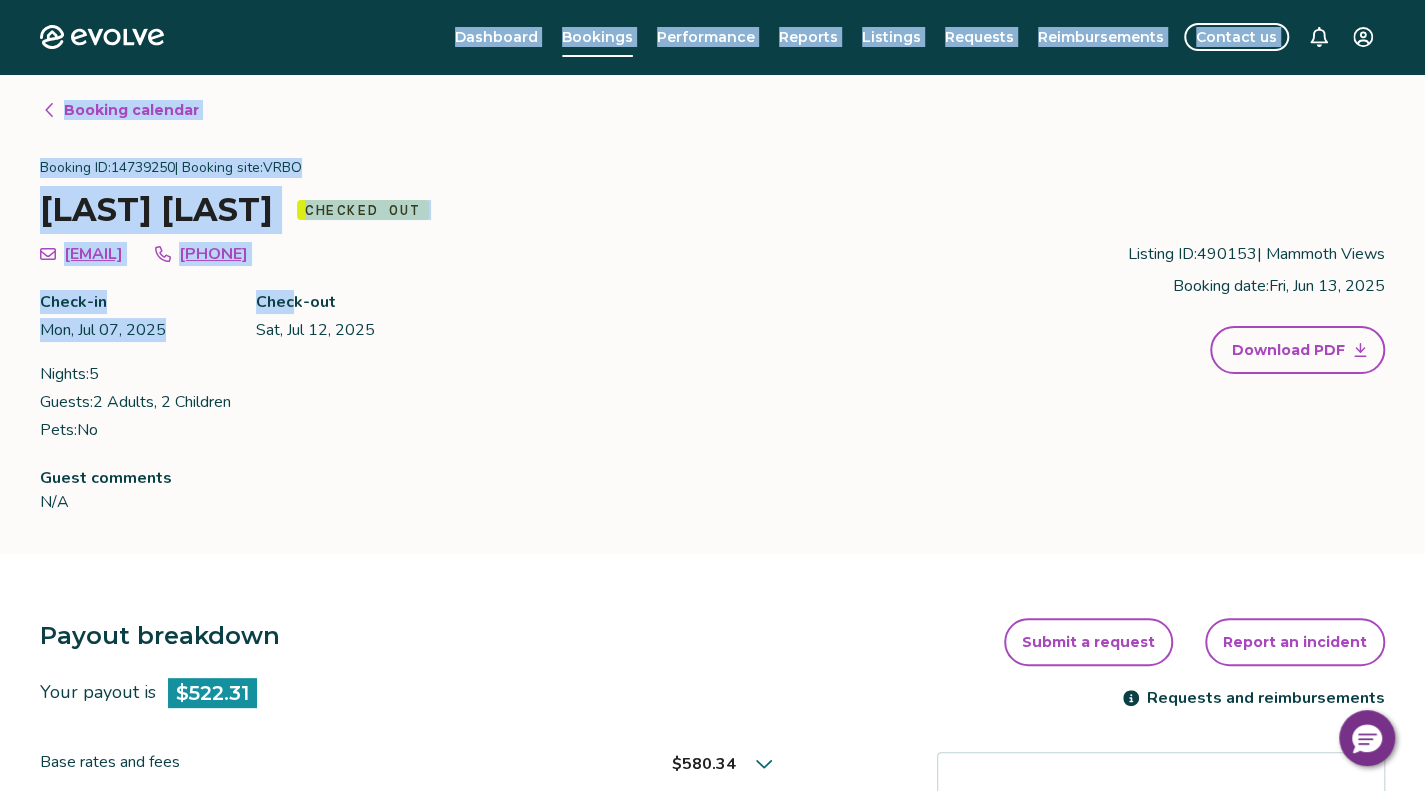 click on "Evolve Dashboard Bookings Performance Reports Listings Requests Reimbursements Contact us Booking calendar Booking ID:  14739250  | Booking site:  VRBO [LAST] [LAST] Checked out [EMAIL] [PHONE] Check-in Mon, Jul 07, 2025 Check-out Sat, Jul 12, 2025 Nights:  5 Guests:  2 Adults, 2 Children Pets:  No Listing ID:  490153  |   Mammoth Views Booking date:  Fri, Jun 13, 2025 Download PDF Guest comments N/A Payout breakdown Your payout is $522.31 Base rates and fees $580.34 Evolve management fee -$58.03 Your tax responsibility $0.00 Your payout $522.31 It may take 5-9 business days for payouts to appear in your bank account after a guest checks in. Transactions and line items Transactions Line items There are no transactions Submit a request Report an incident Requests and reimbursements Cancellation policy Cancel guest booking Your guest has checked out. Request to cancel booking © 2013-Present Evolve Vacation Rental Network Privacy Policy | Terms of Service" at bounding box center (712, 717) 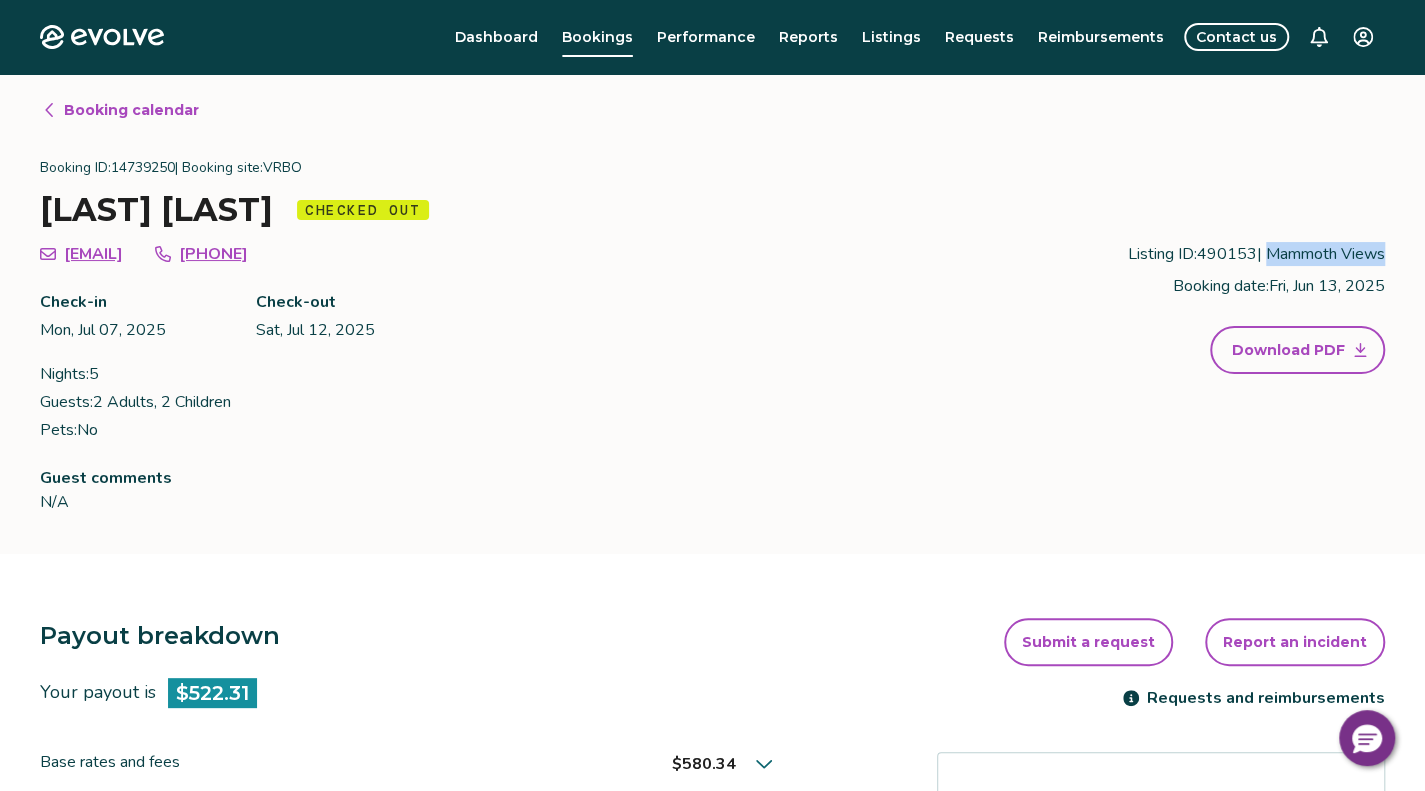 drag, startPoint x: 1287, startPoint y: 243, endPoint x: 1229, endPoint y: 243, distance: 58 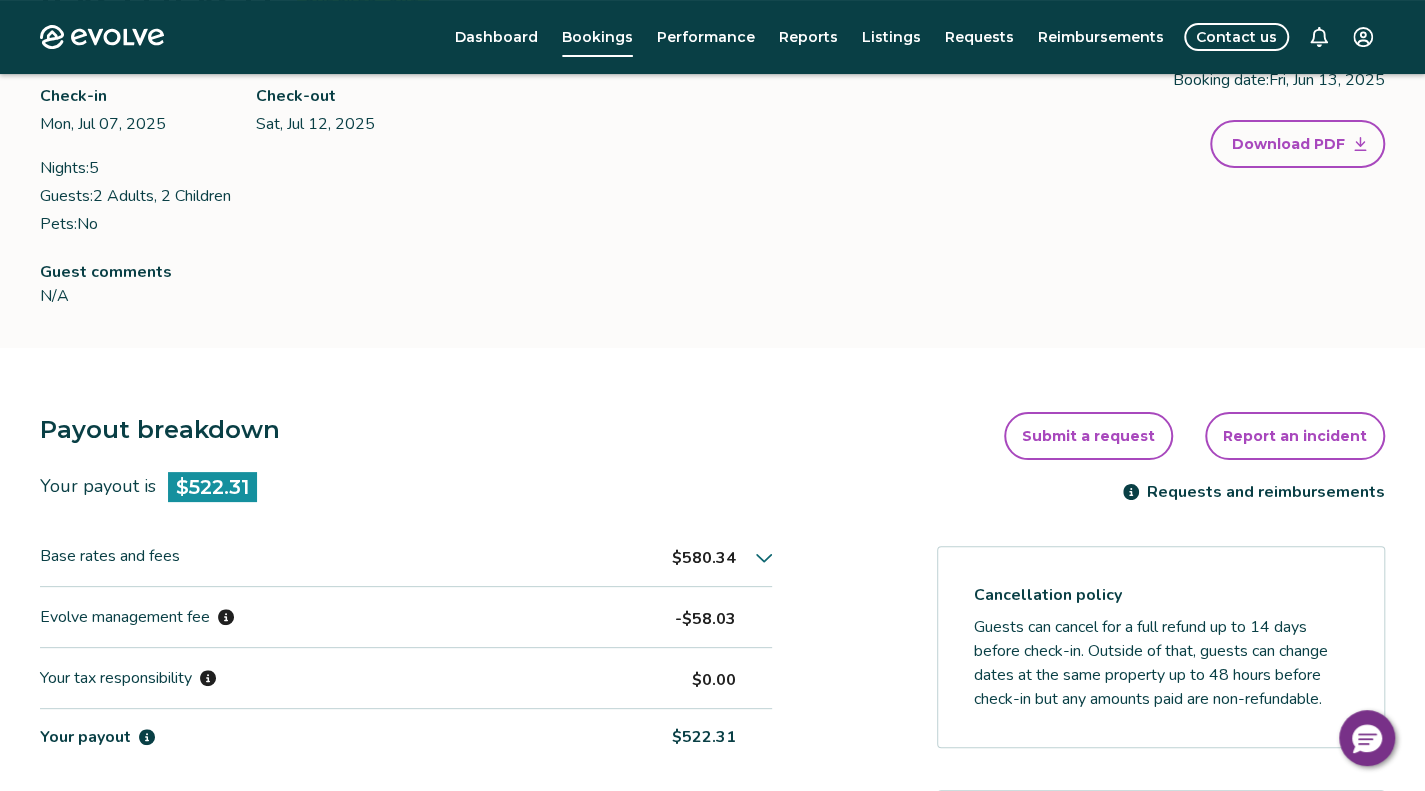 scroll, scrollTop: 300, scrollLeft: 0, axis: vertical 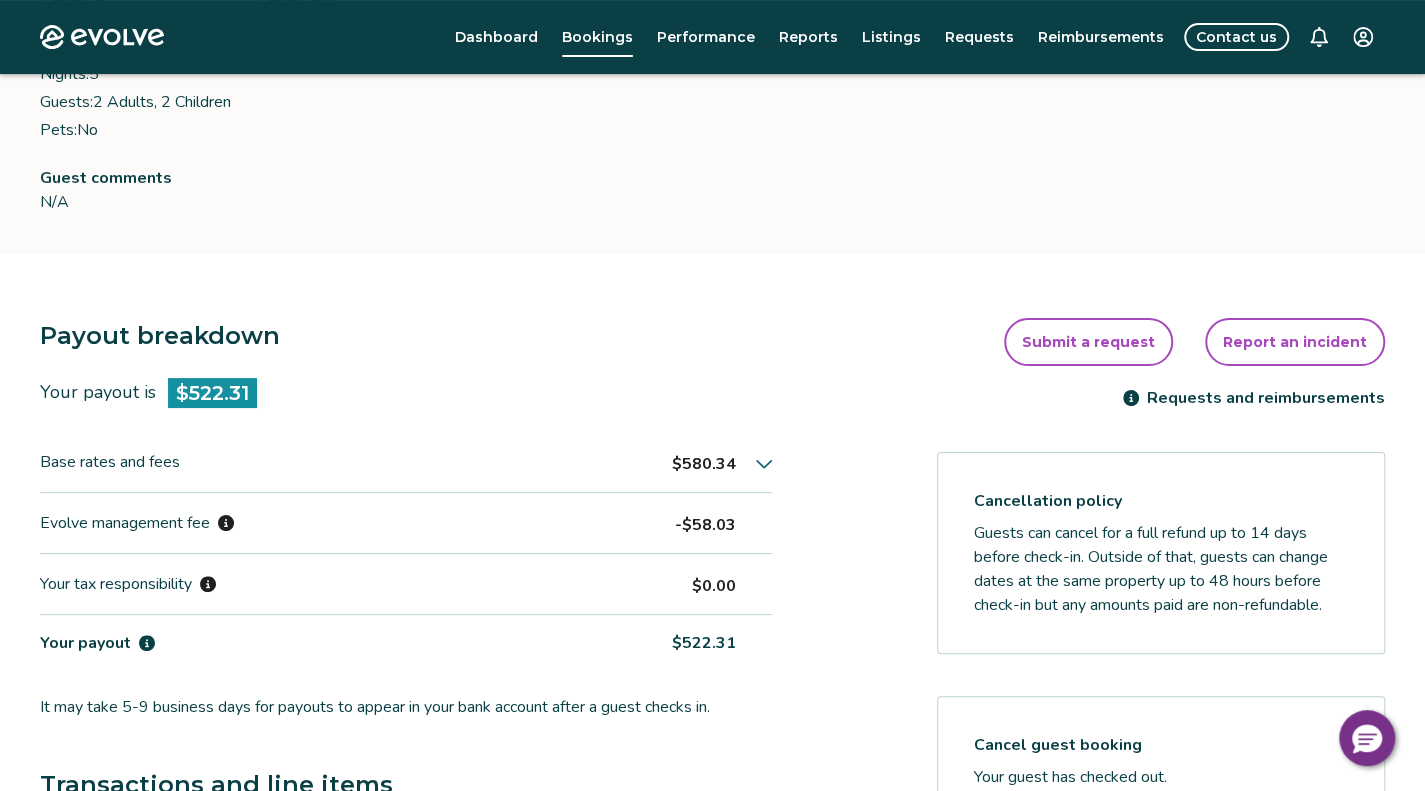 click on "$580.34" at bounding box center [704, 464] 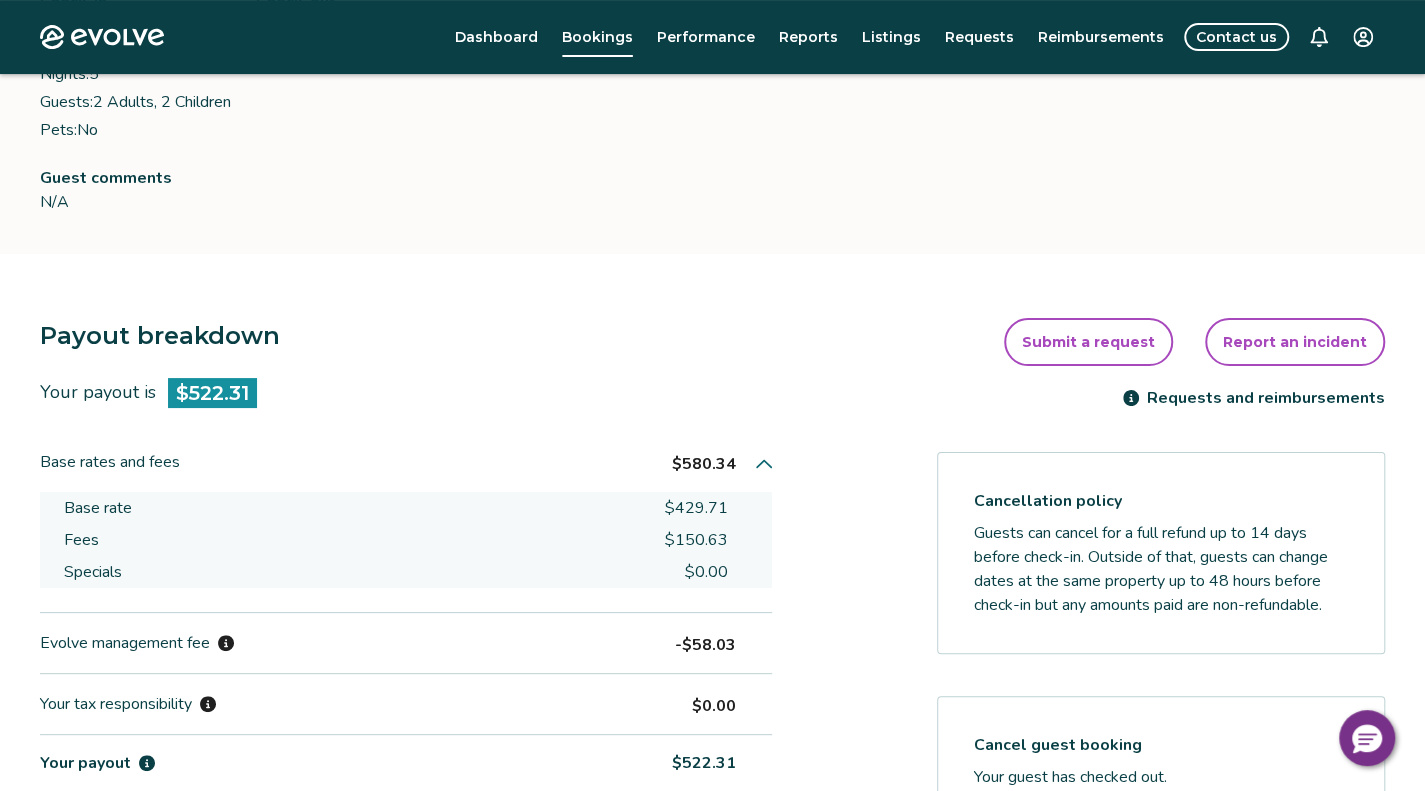 drag, startPoint x: 739, startPoint y: 471, endPoint x: 676, endPoint y: 468, distance: 63.07139 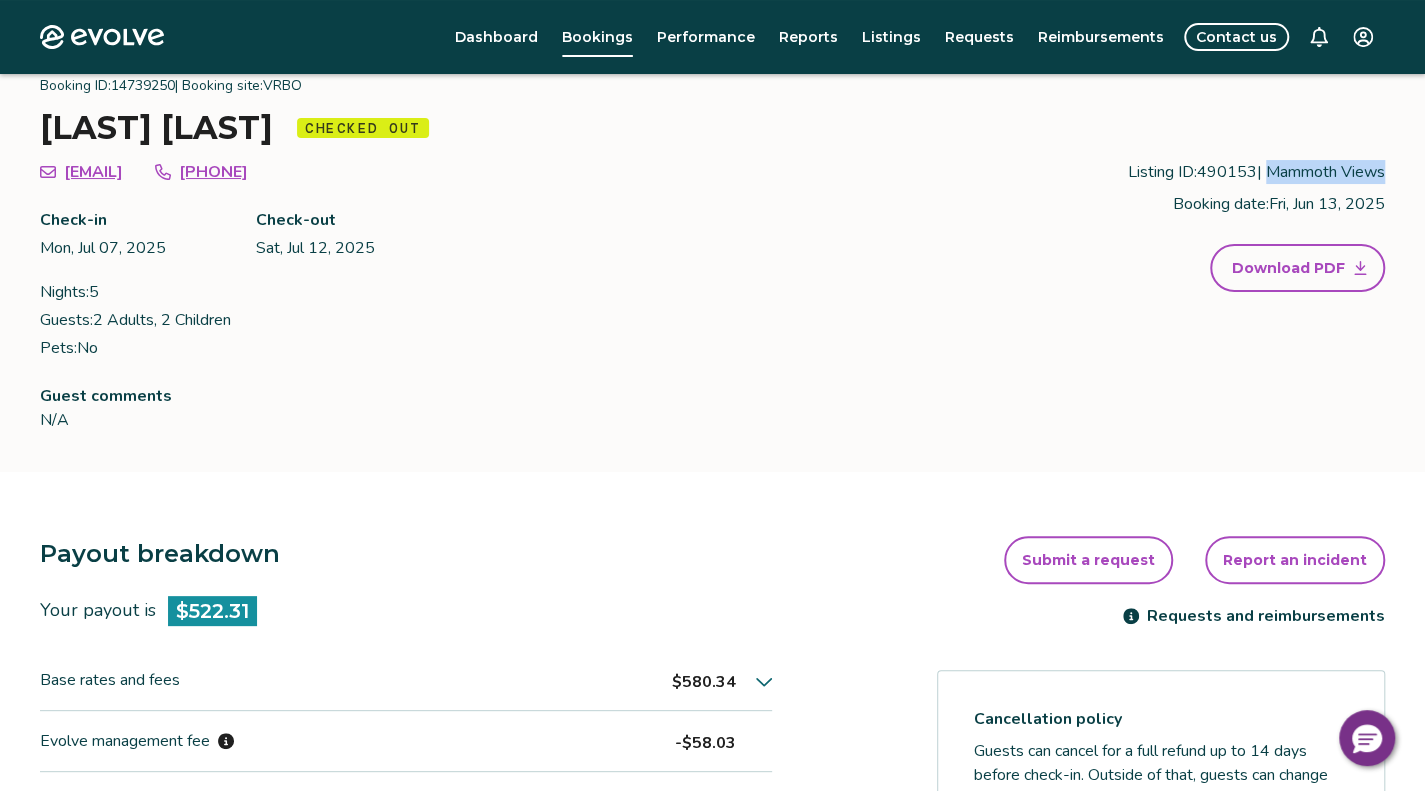 scroll, scrollTop: 0, scrollLeft: 0, axis: both 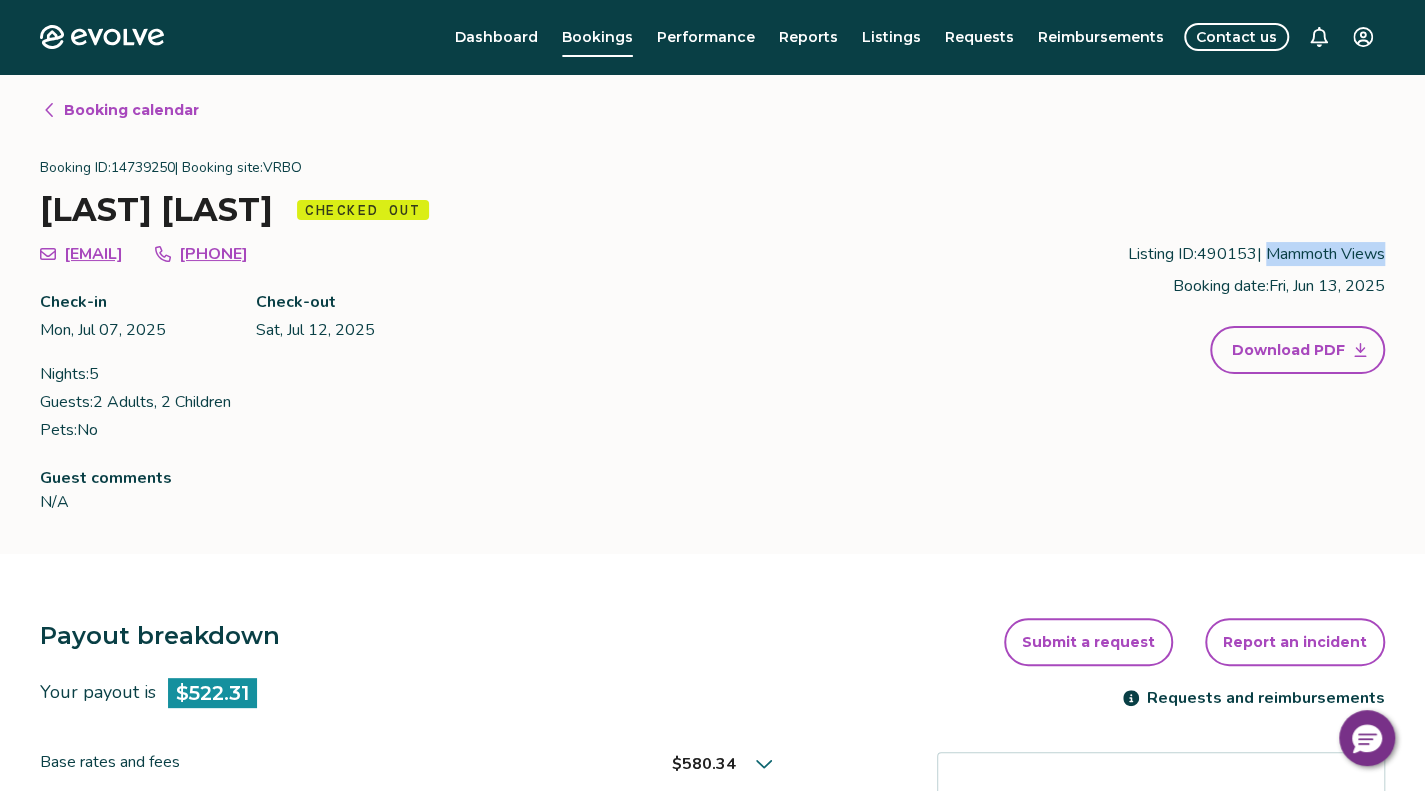 click on "Booking calendar" at bounding box center (131, 110) 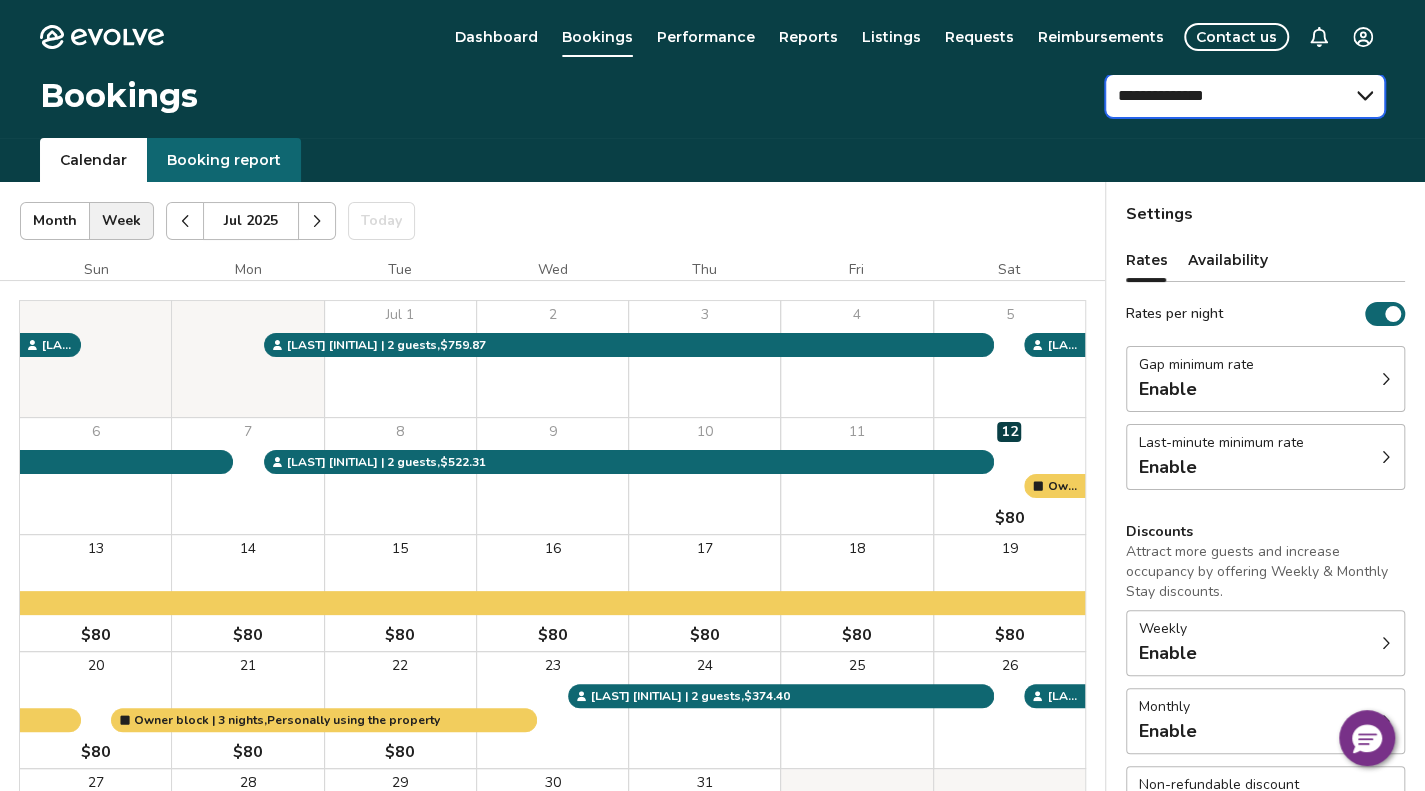 click on "**********" at bounding box center [1245, 96] 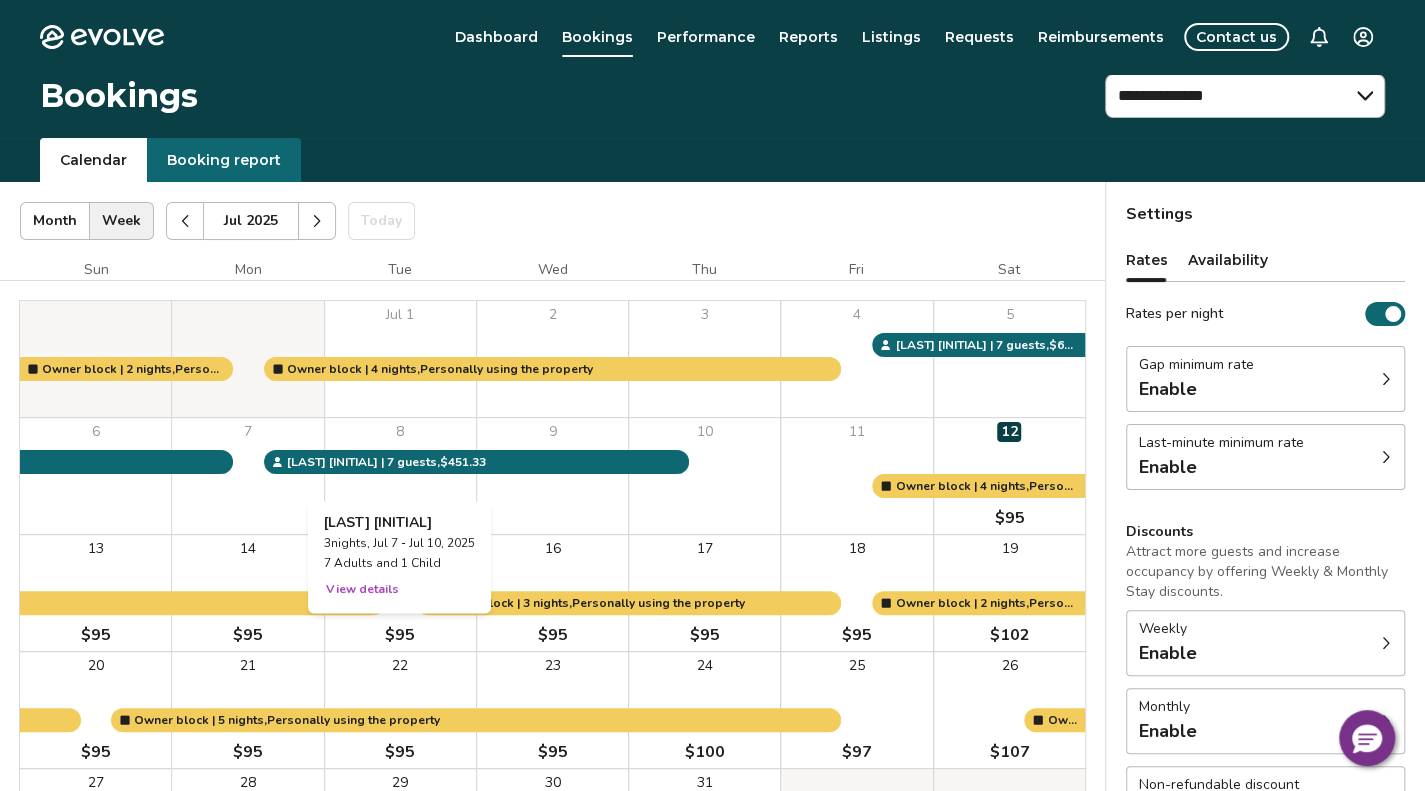 click on "View details" at bounding box center (362, 589) 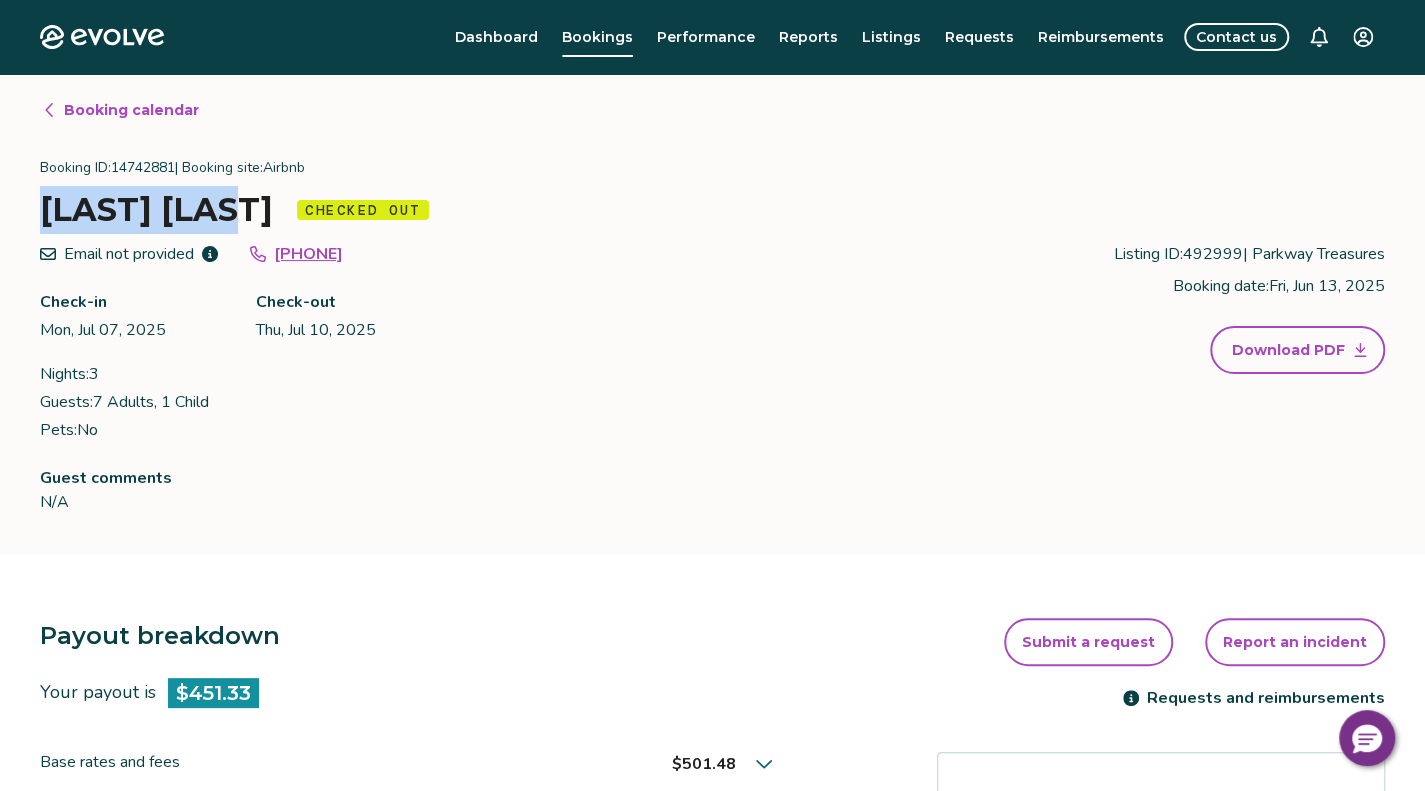 drag, startPoint x: 275, startPoint y: 205, endPoint x: 245, endPoint y: 7, distance: 200.25983 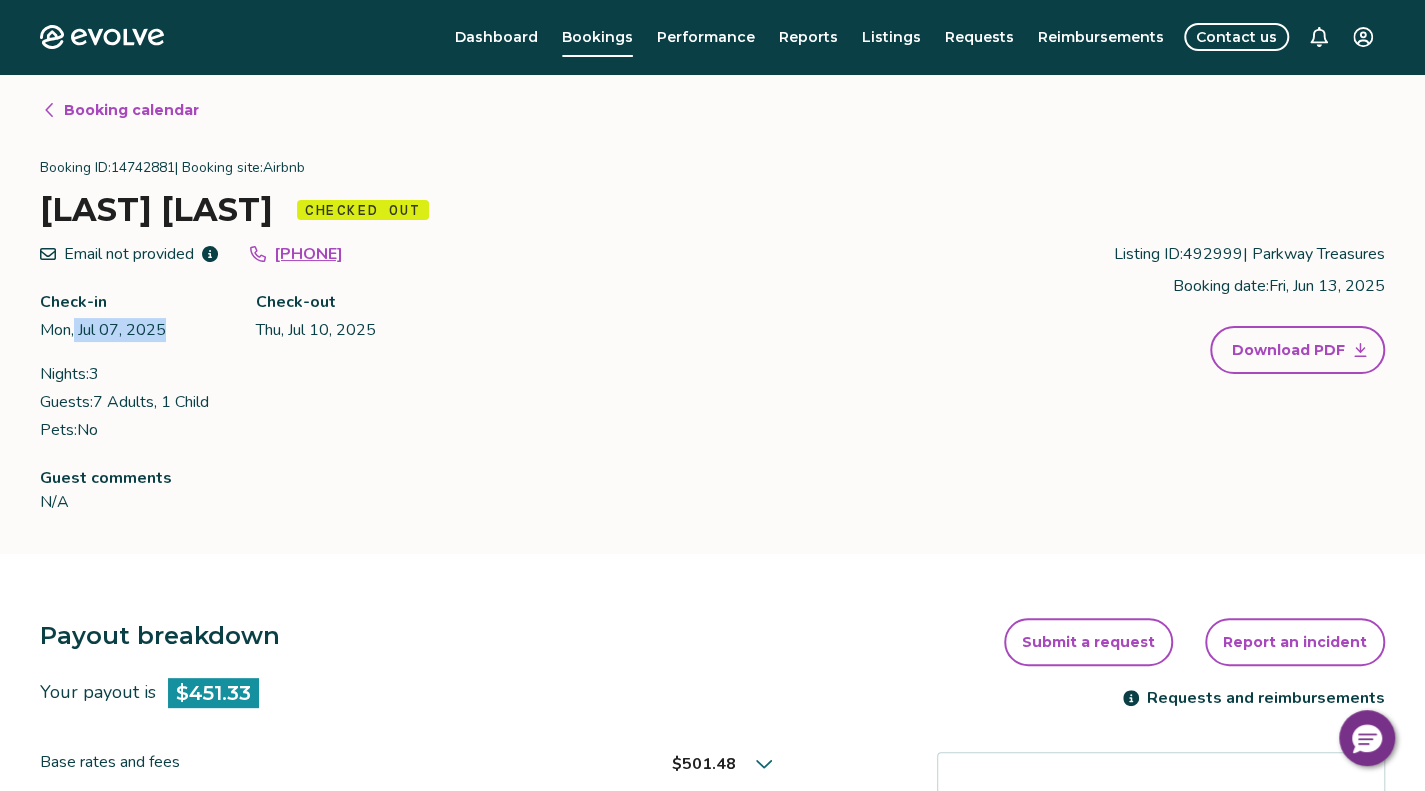 drag, startPoint x: 205, startPoint y: 326, endPoint x: 115, endPoint y: 322, distance: 90.088844 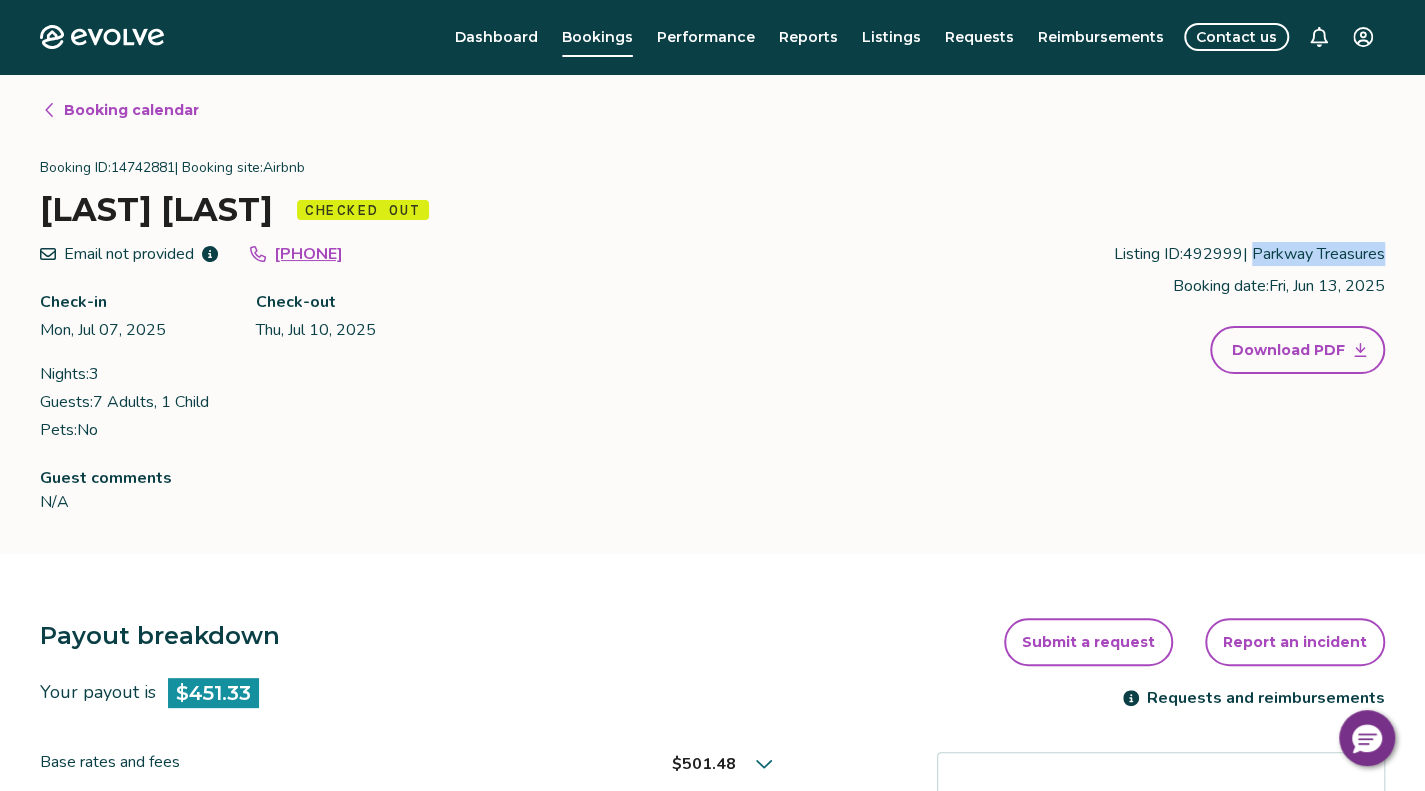drag, startPoint x: 1333, startPoint y: 255, endPoint x: 1211, endPoint y: 254, distance: 122.0041 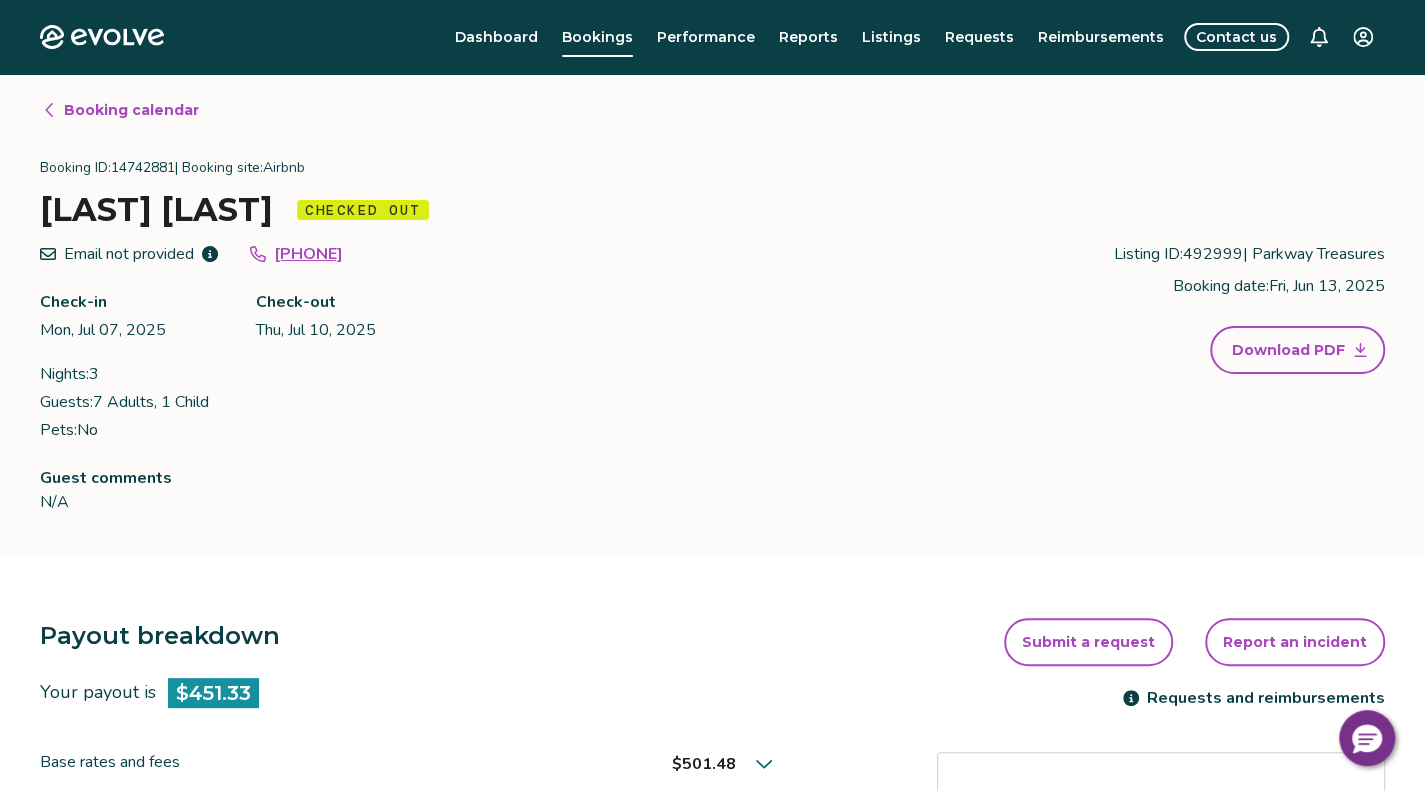 click on "Booking calendar Booking ID:  14742881  | Booking site:  Airbnb [LAST] [LAST] Email not provided [PHONE] Check-in Mon, Jul 07, 2025 Check-out Thu, Jul 10, 2025 Nights:  3 Guests:  7 Adults, 1 Child Pets:  No Listing ID:  492999  |   Parkway Treasures Booking date:  Fri, Jun 13, 2025 Download PDF Guest comments N/A" at bounding box center [712, 314] 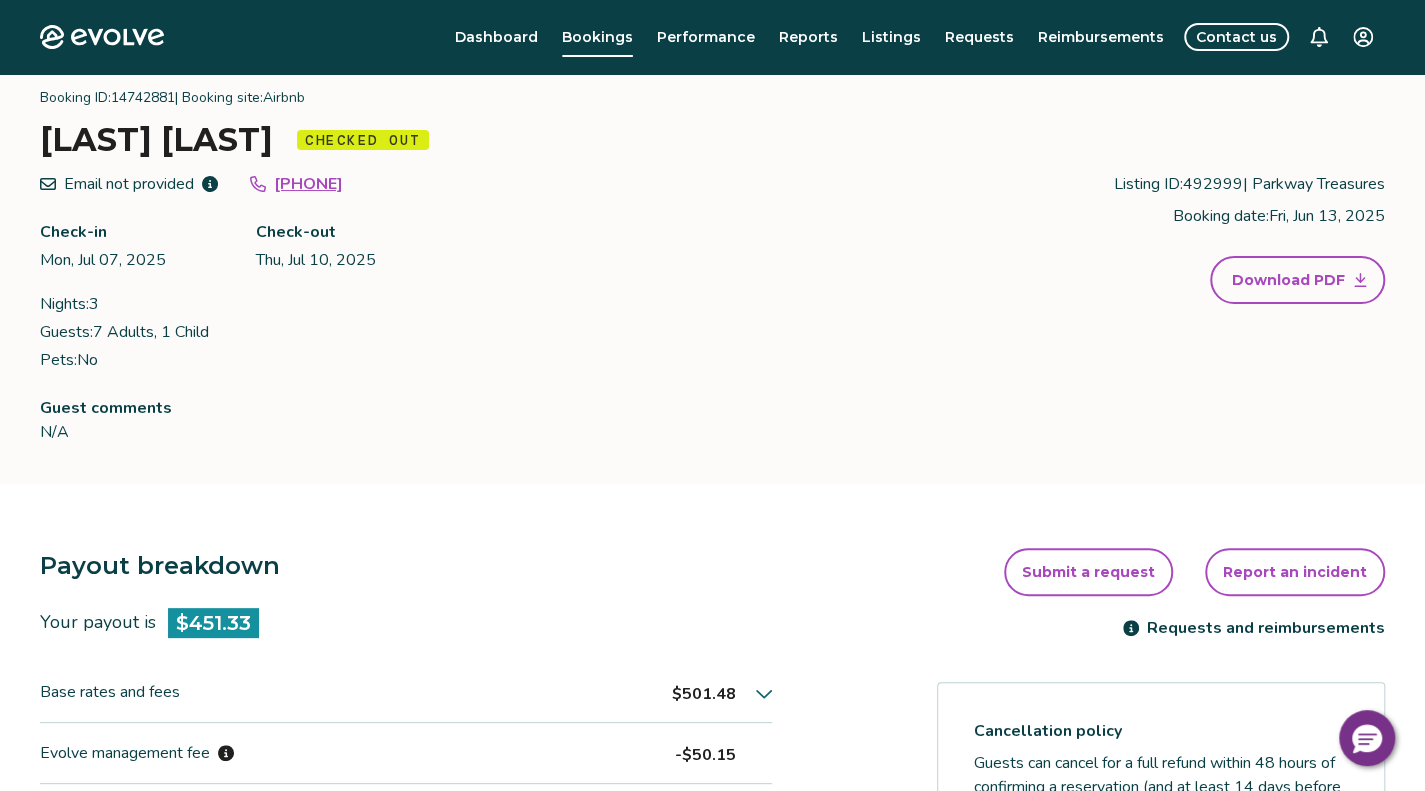 scroll, scrollTop: 100, scrollLeft: 0, axis: vertical 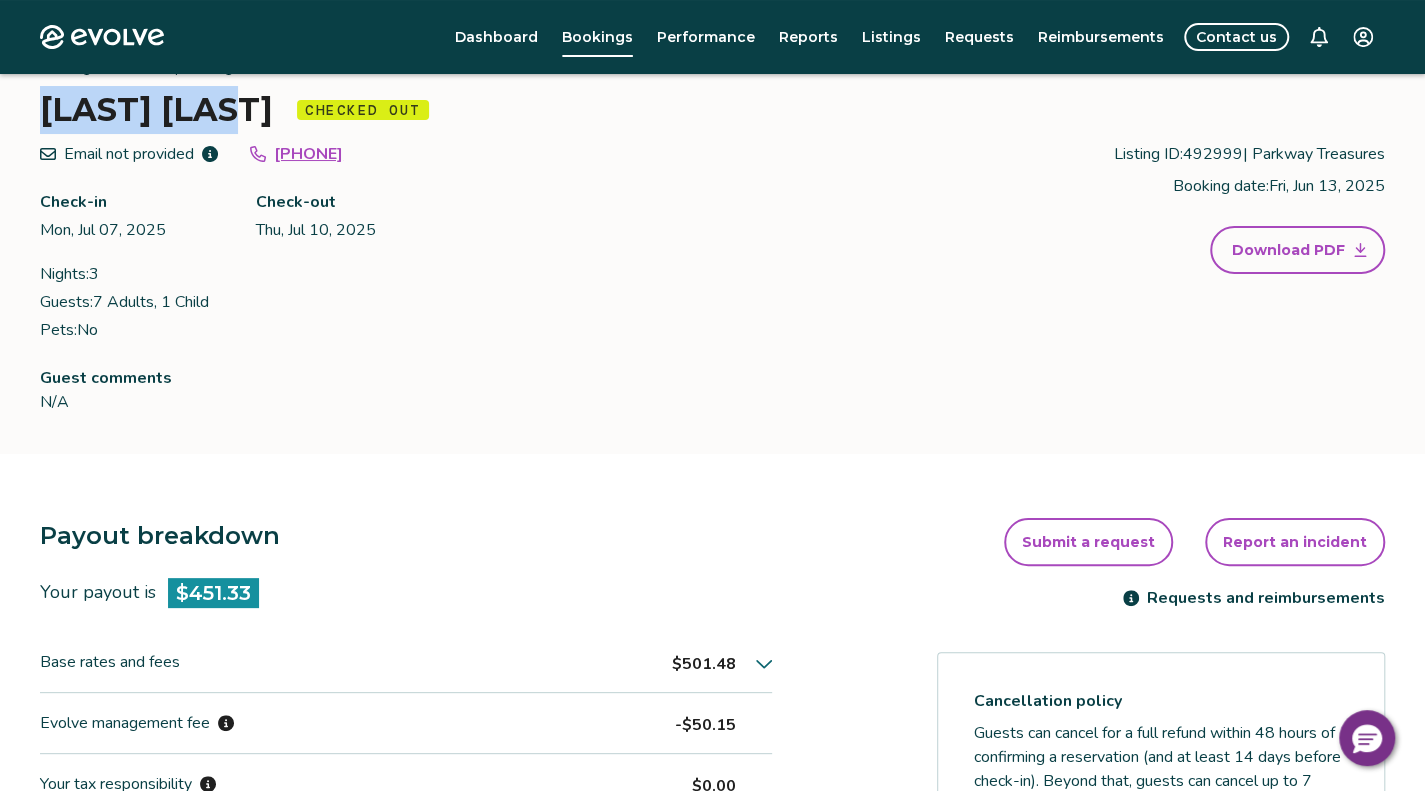 drag, startPoint x: 276, startPoint y: 109, endPoint x: 80, endPoint y: 106, distance: 196.02296 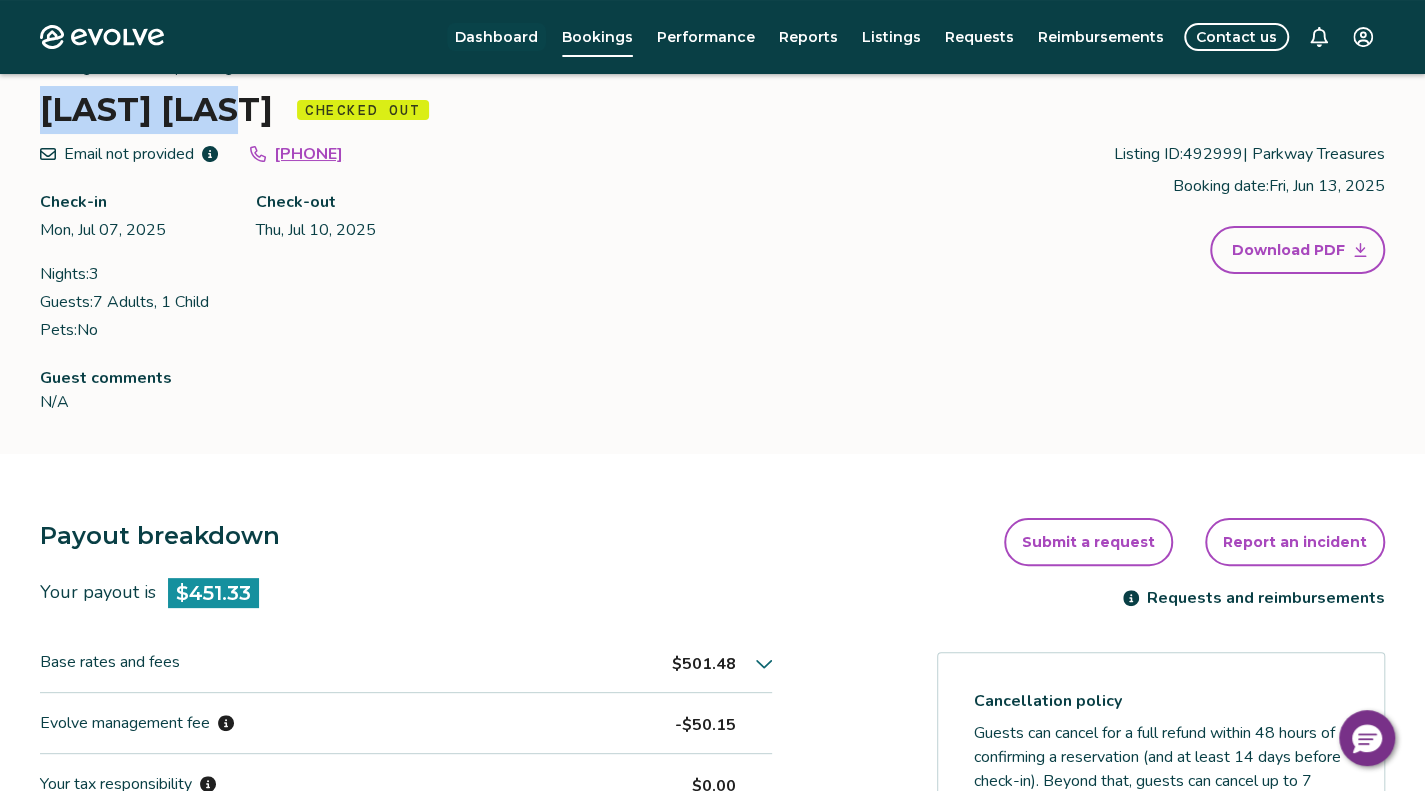 copy on "[LAST] [LAST]" 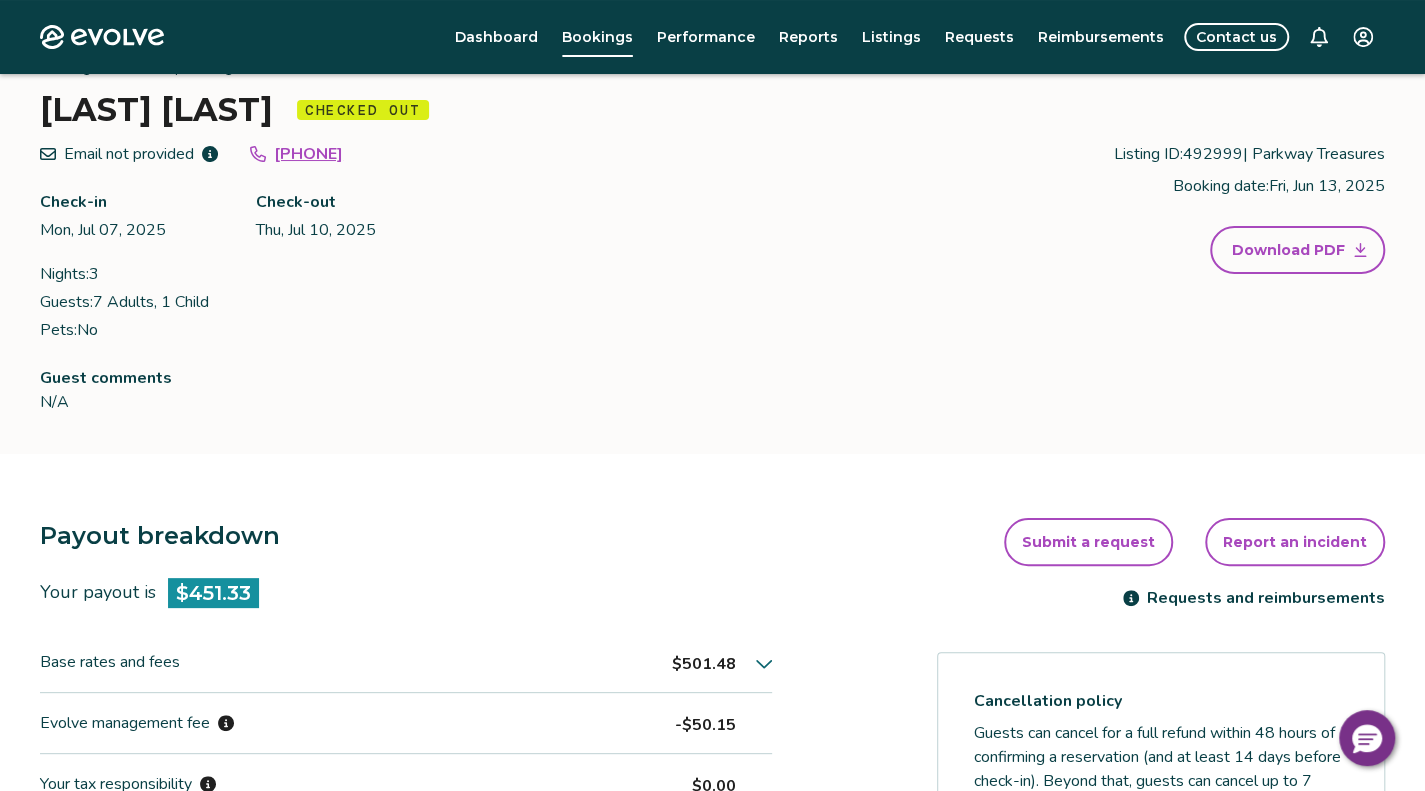 click on "Booking calendar Booking ID:  14742881  | Booking site:  Airbnb [LAST] [LAST] Email not provided [PHONE] Check-in Mon, Jul 07, 2025 Check-out Thu, Jul 10, 2025 Nights:  3 Guests:  7 Adults, 1 Child Pets:  No Listing ID:  492999  |   Parkway Treasures Booking date:  Fri, Jun 13, 2025 Download PDF Guest comments N/A" at bounding box center [712, 214] 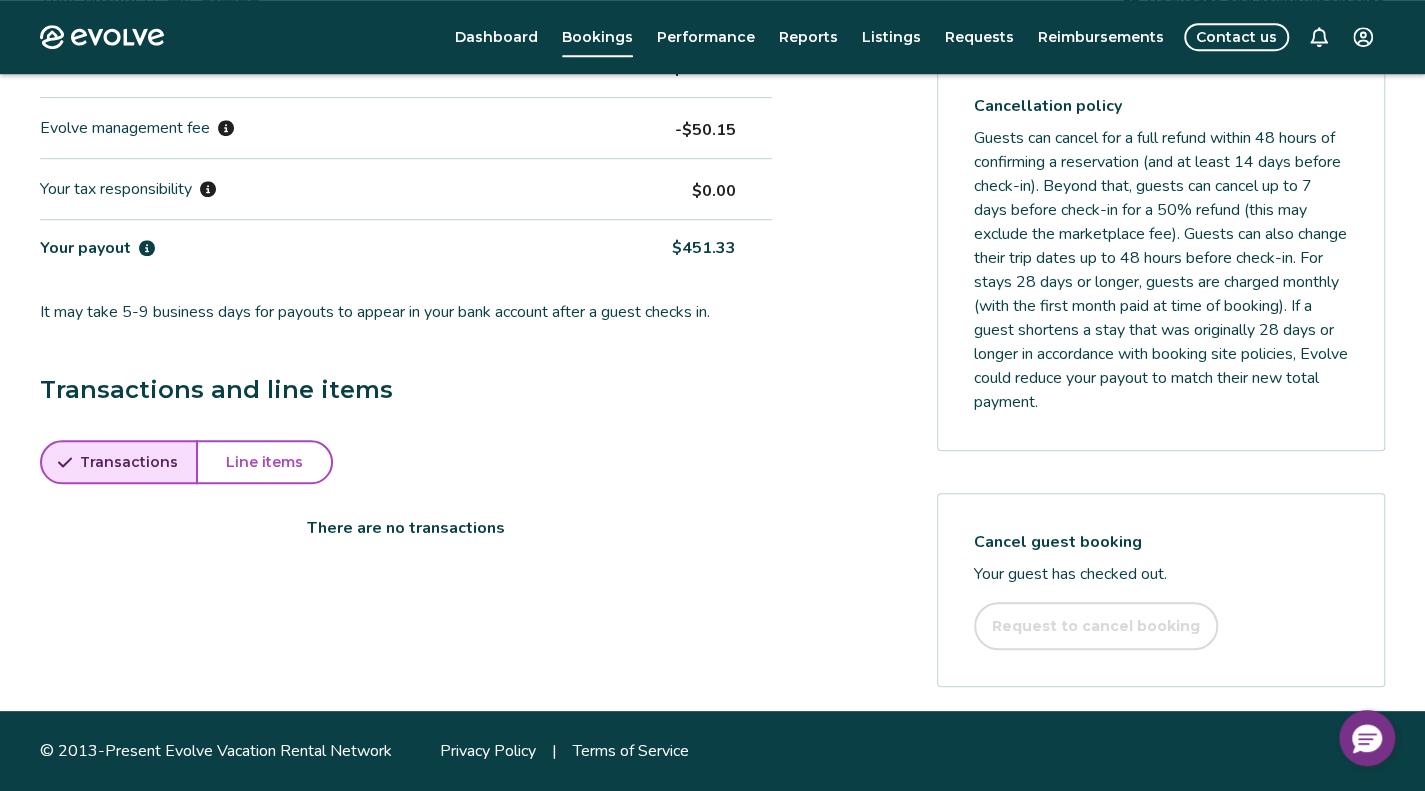 scroll, scrollTop: 717, scrollLeft: 0, axis: vertical 